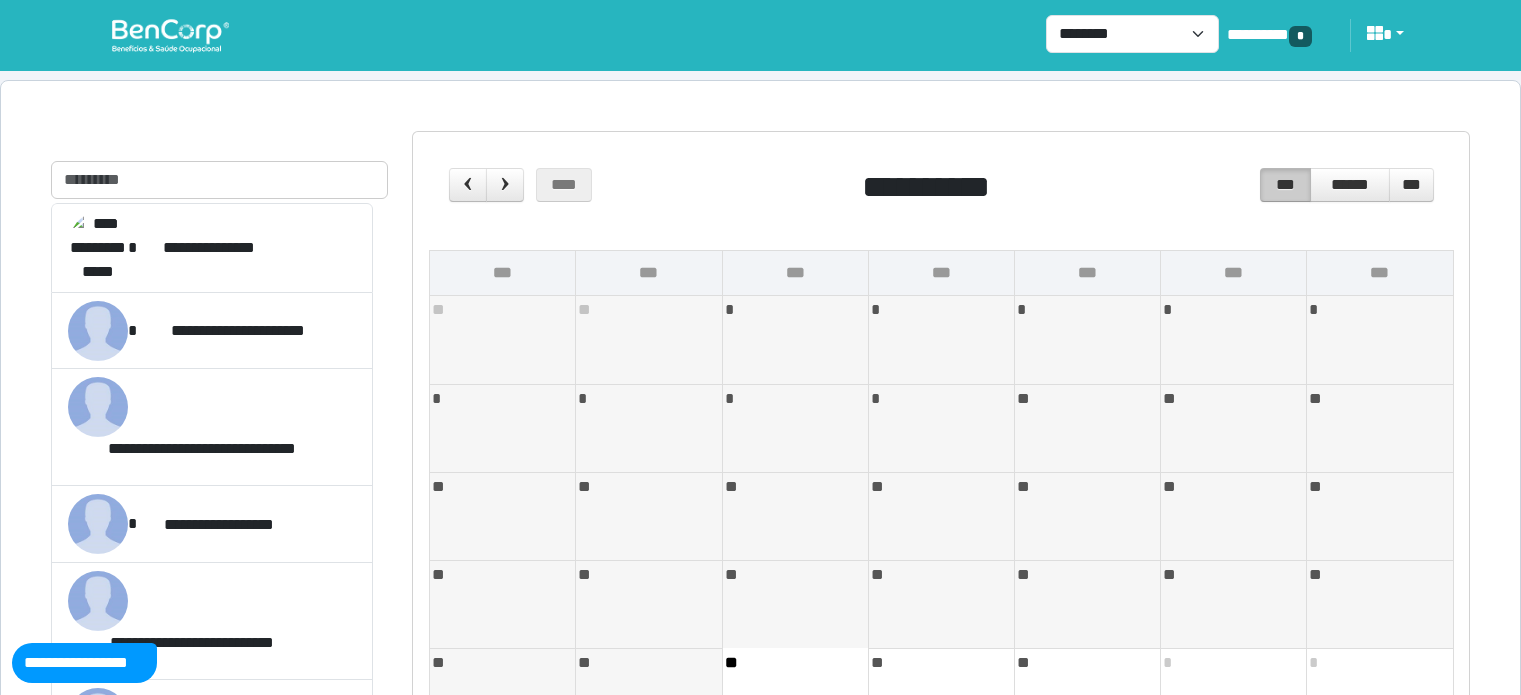 scroll, scrollTop: 0, scrollLeft: 0, axis: both 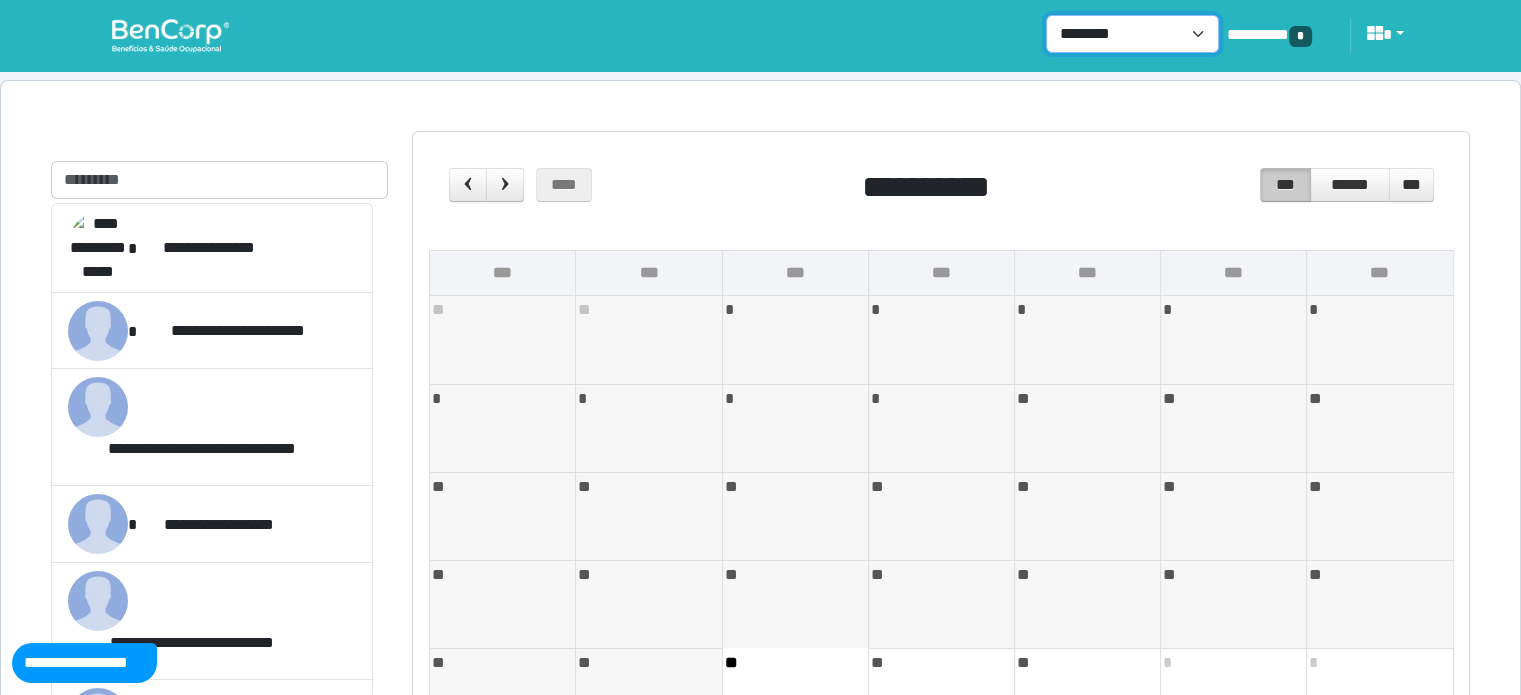 click on "**********" at bounding box center [1132, 34] 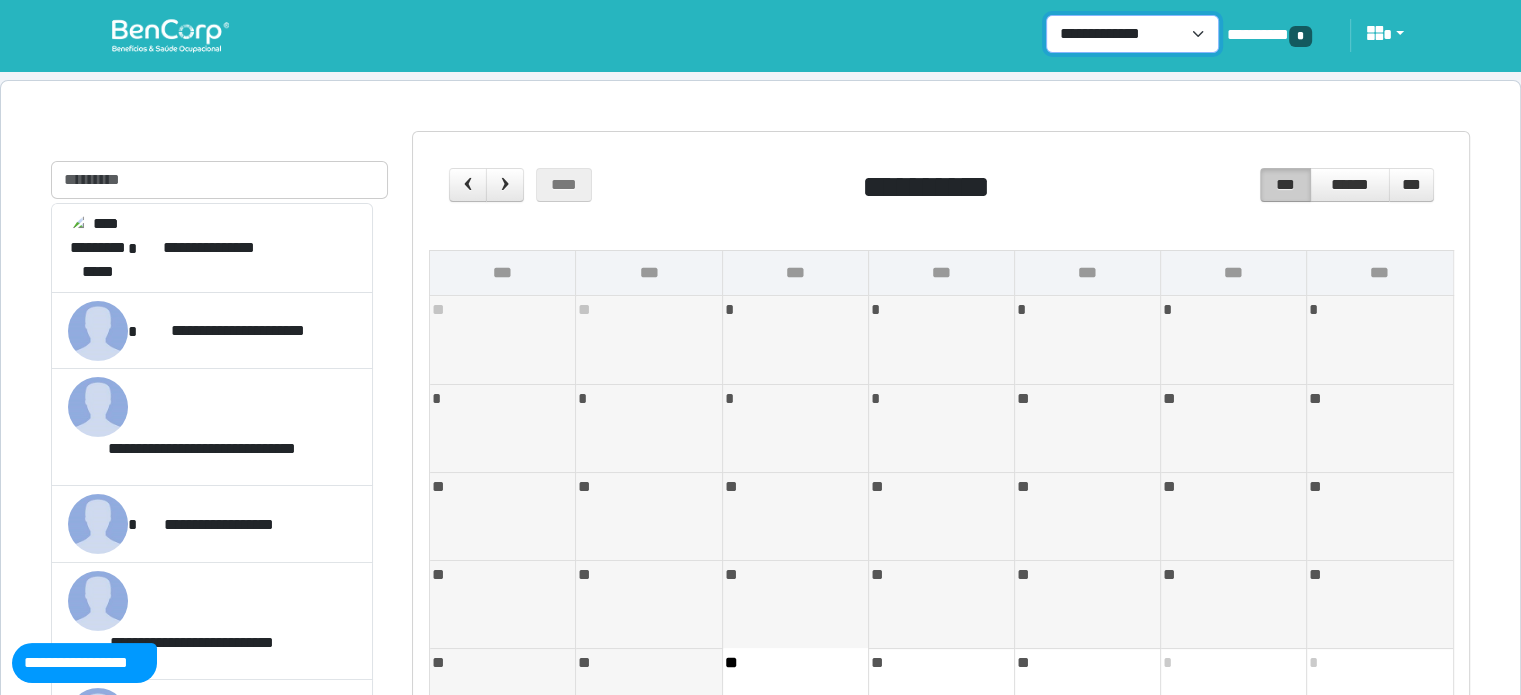 click on "**********" at bounding box center (1132, 34) 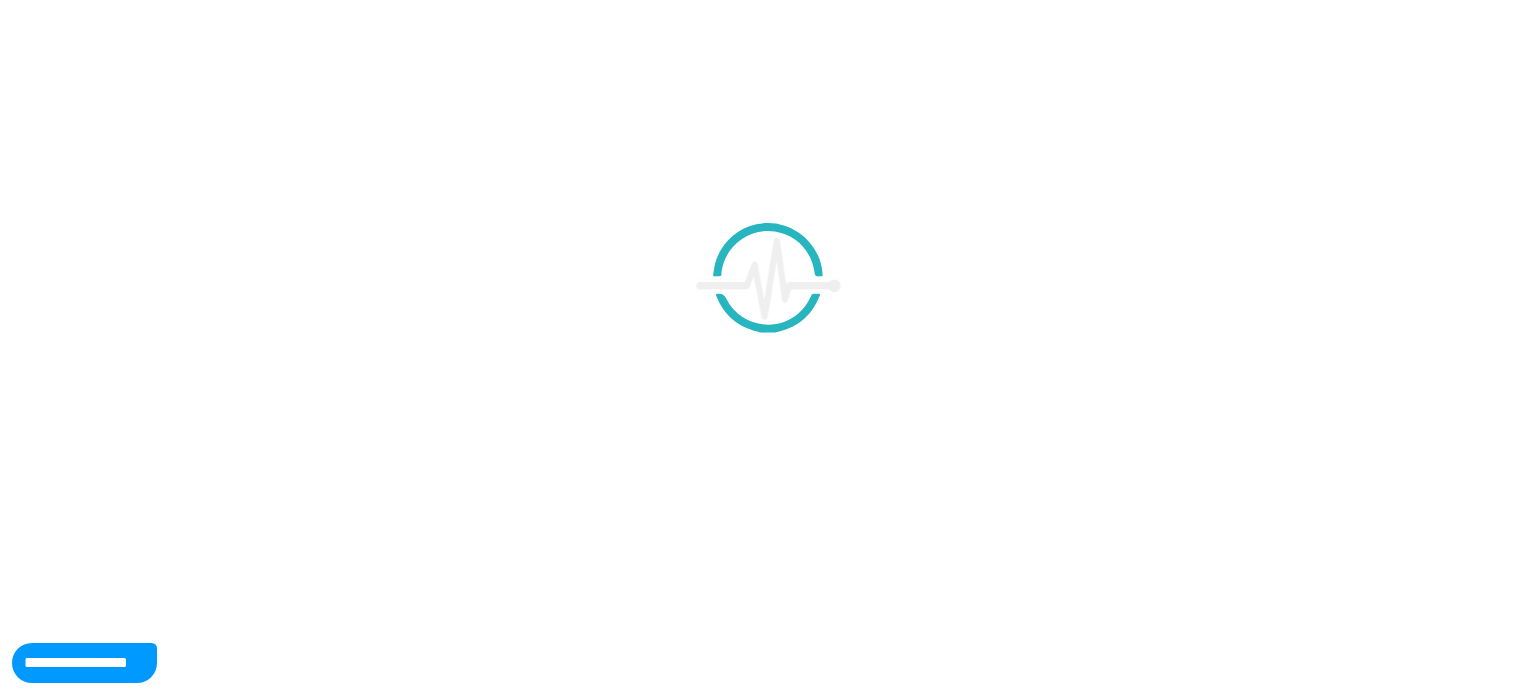 scroll, scrollTop: 0, scrollLeft: 0, axis: both 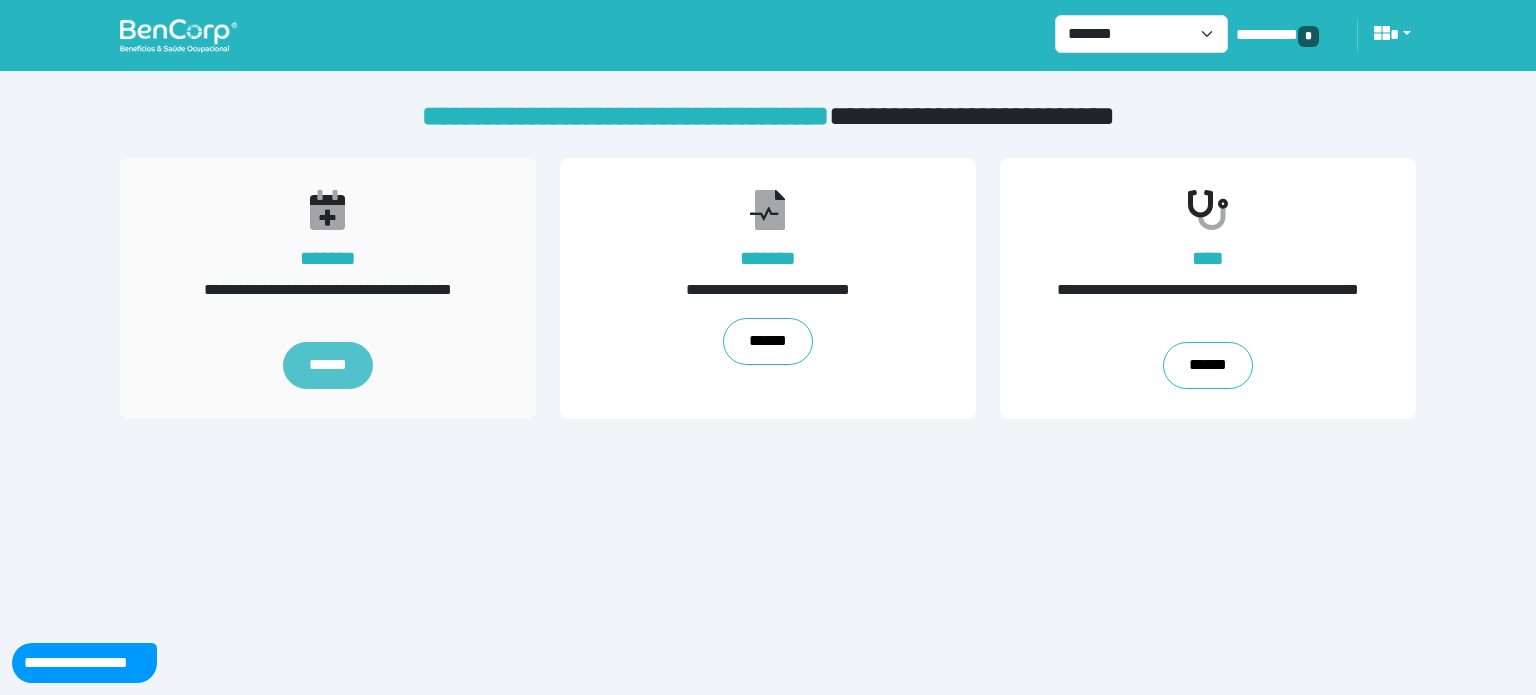 click on "******" at bounding box center (328, 366) 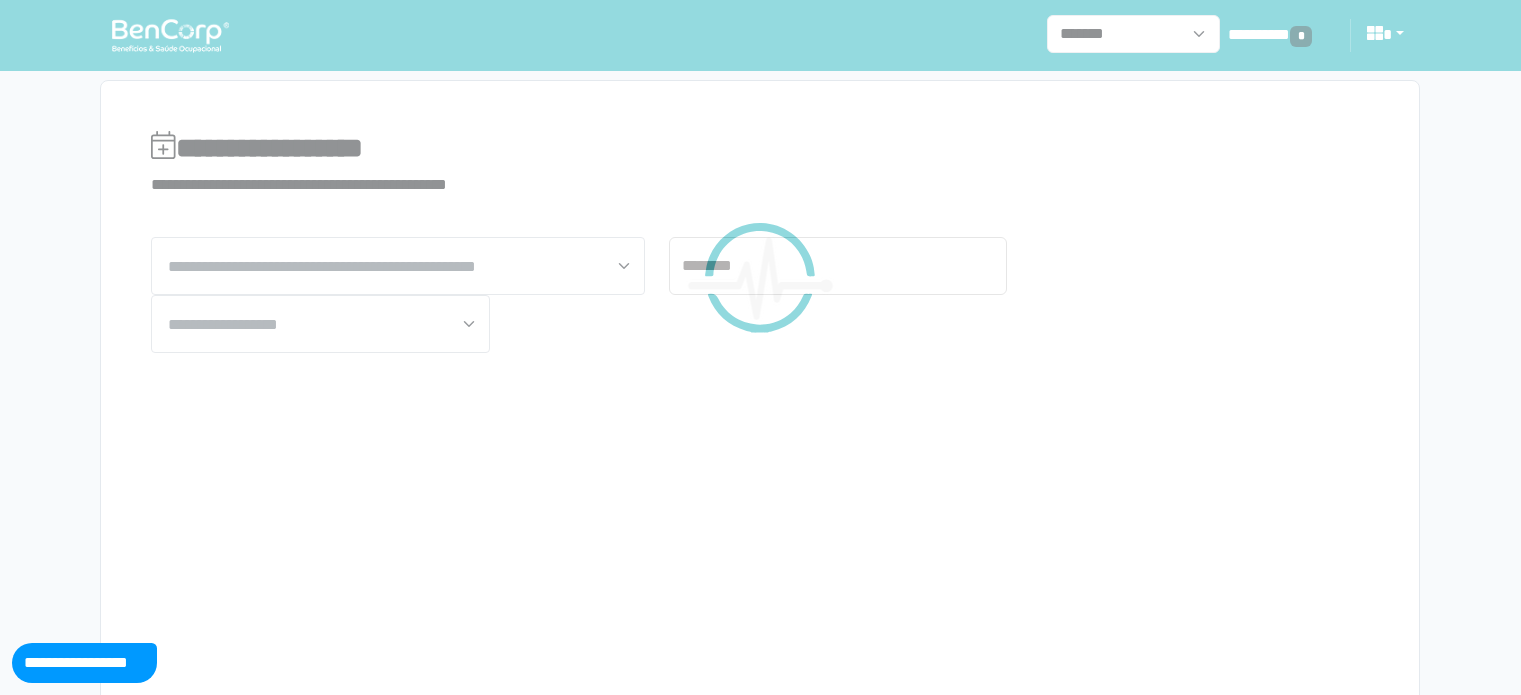 scroll, scrollTop: 0, scrollLeft: 0, axis: both 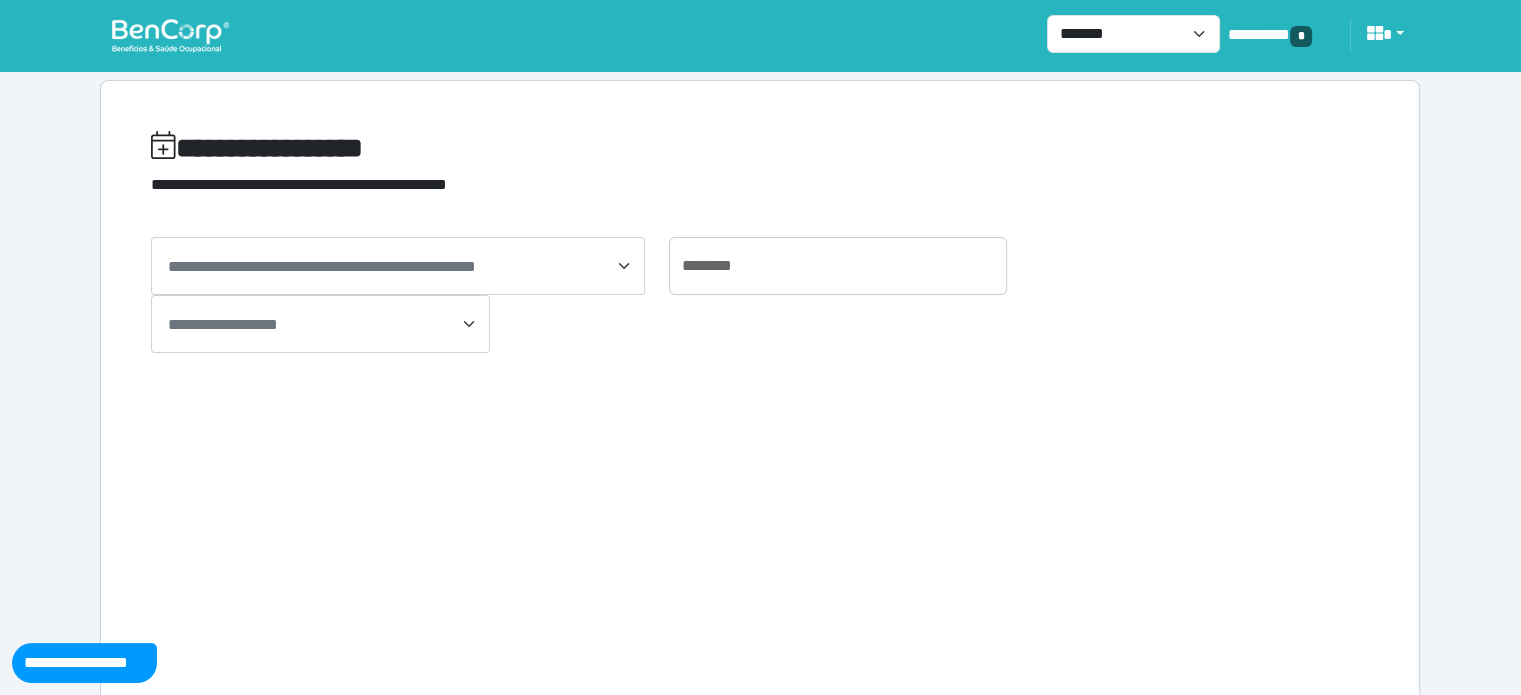 click on "**********" at bounding box center (322, 266) 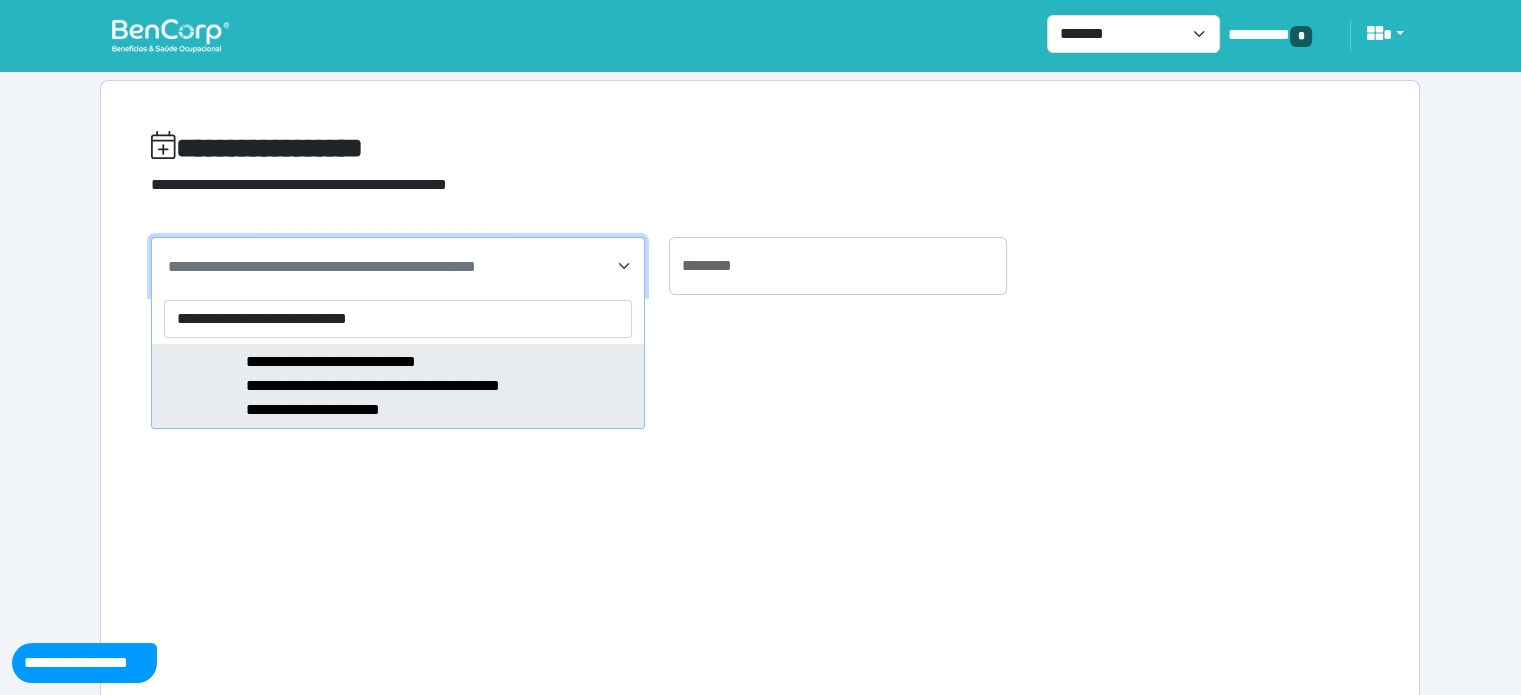 type on "**********" 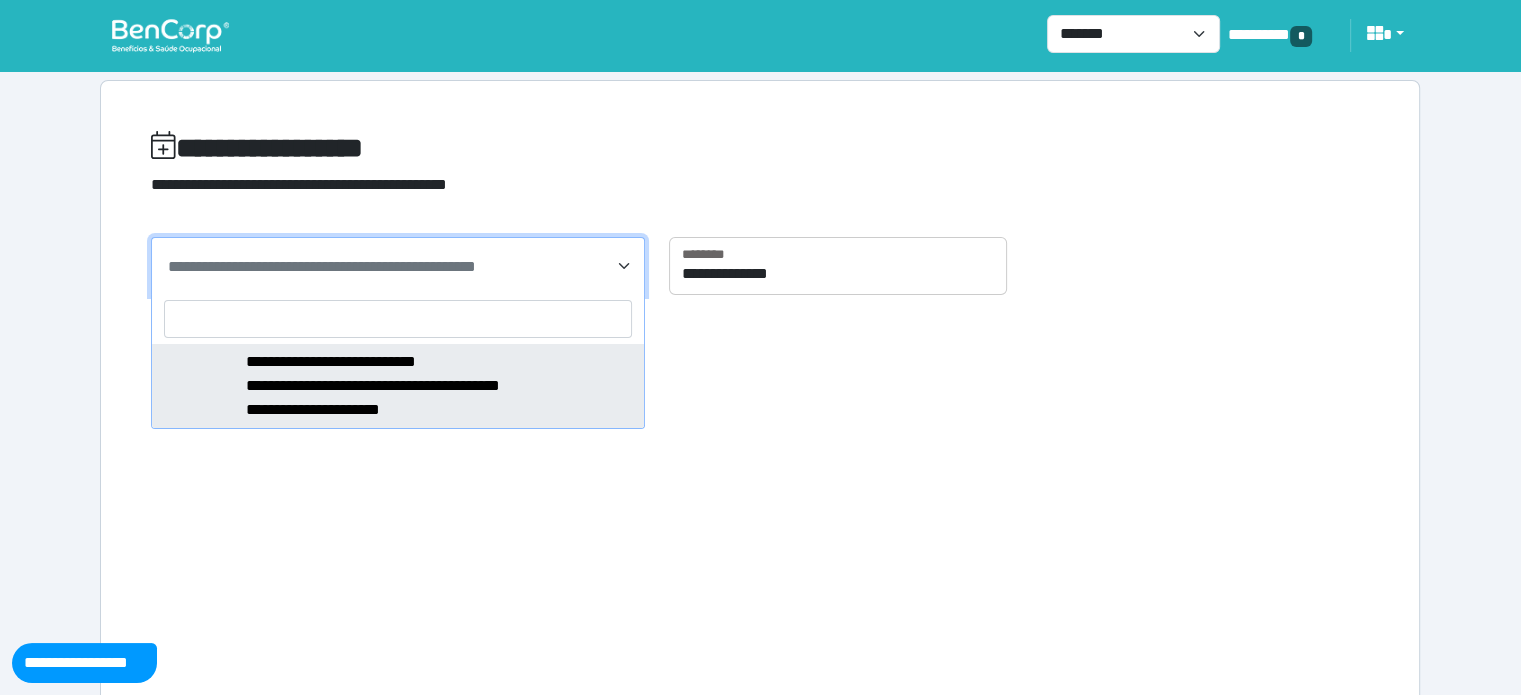 select on "*****" 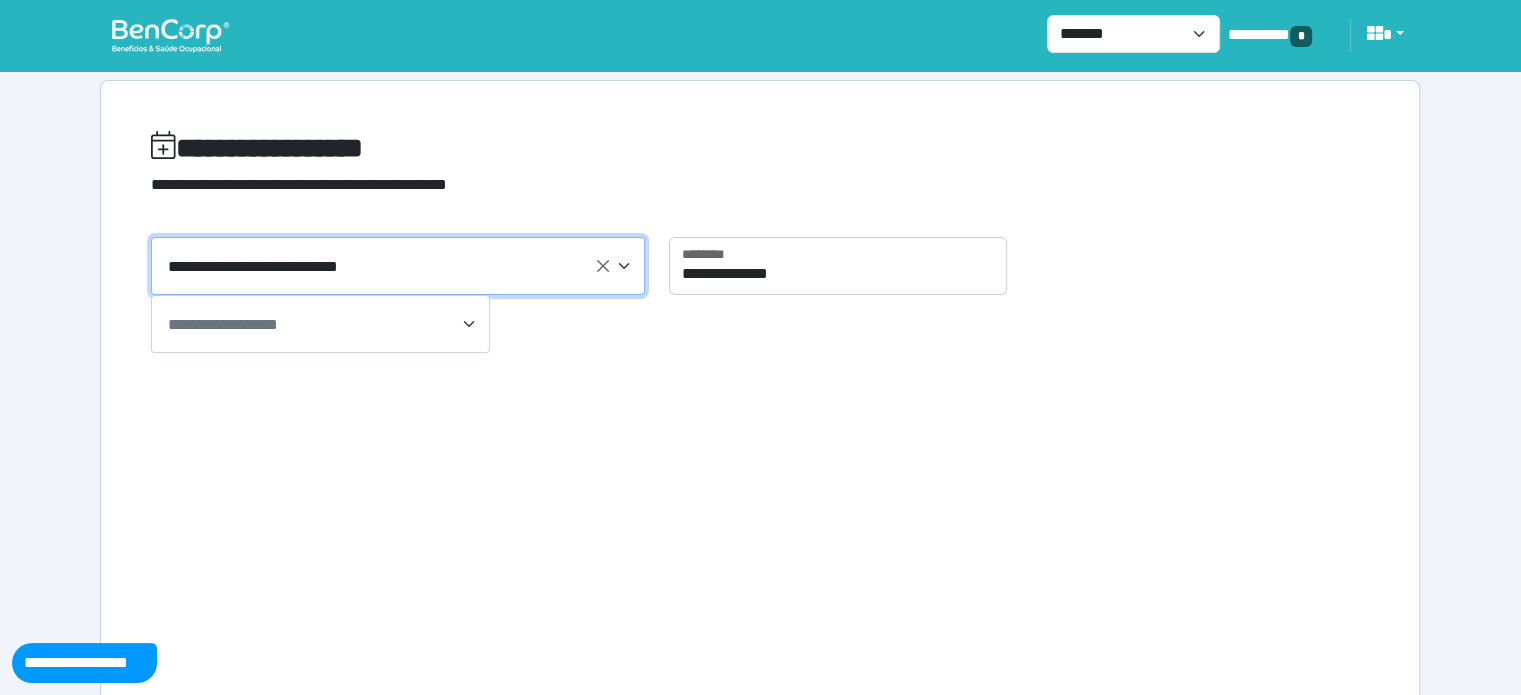 click on "**********" at bounding box center (223, 324) 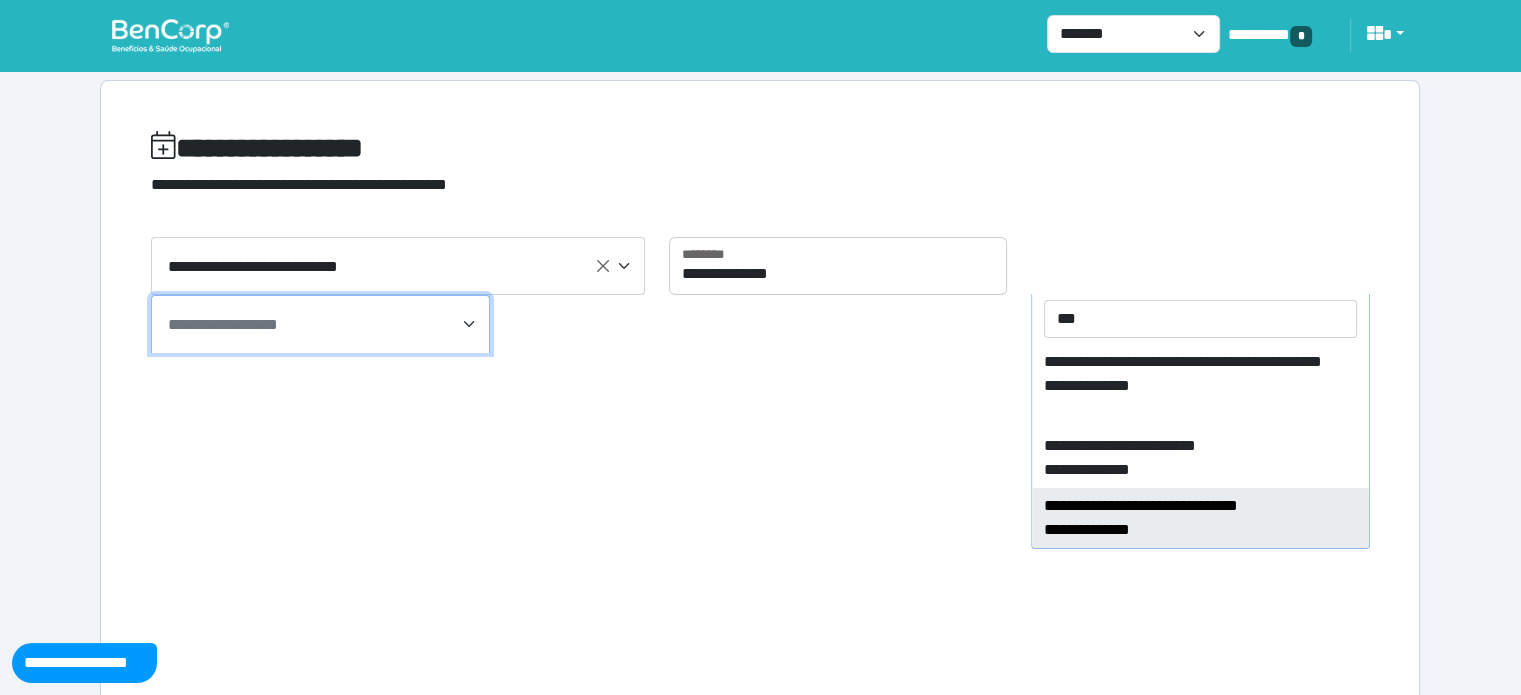 type on "***" 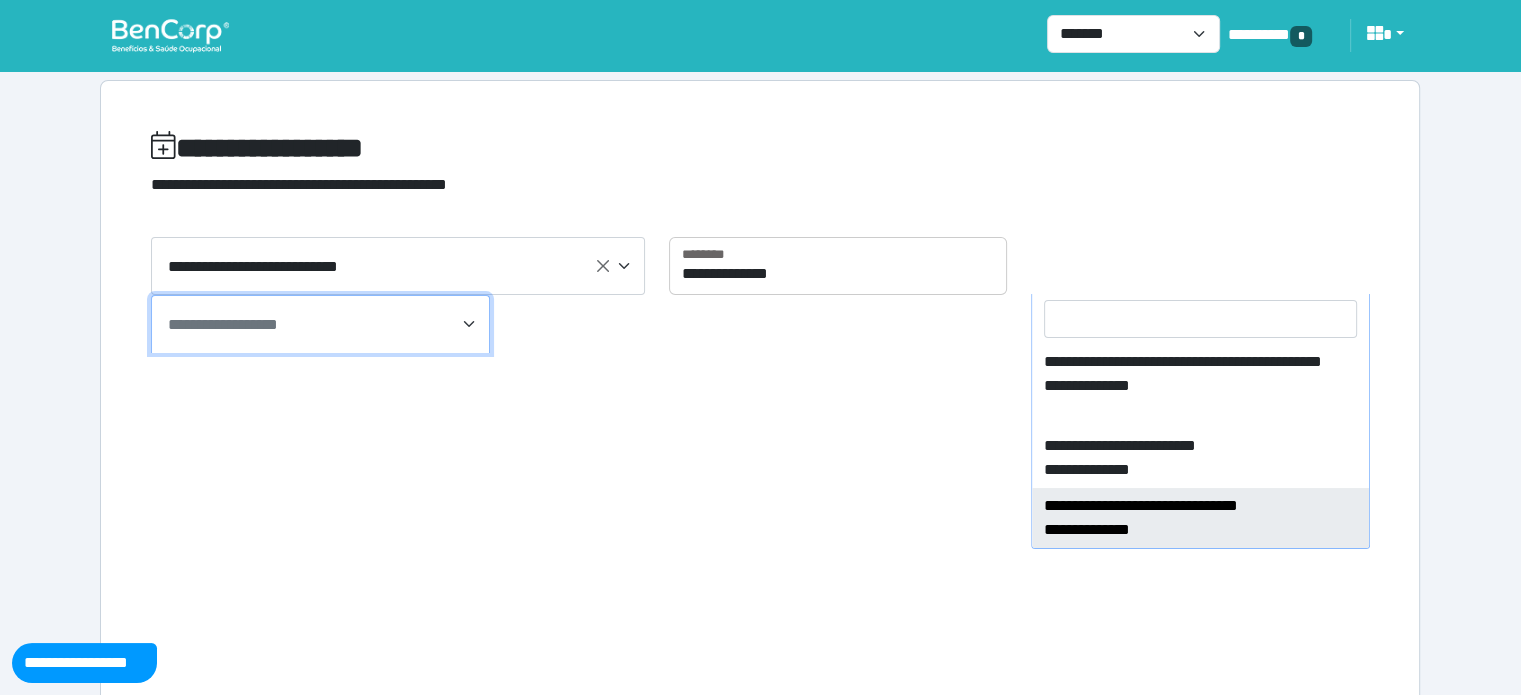 select on "****" 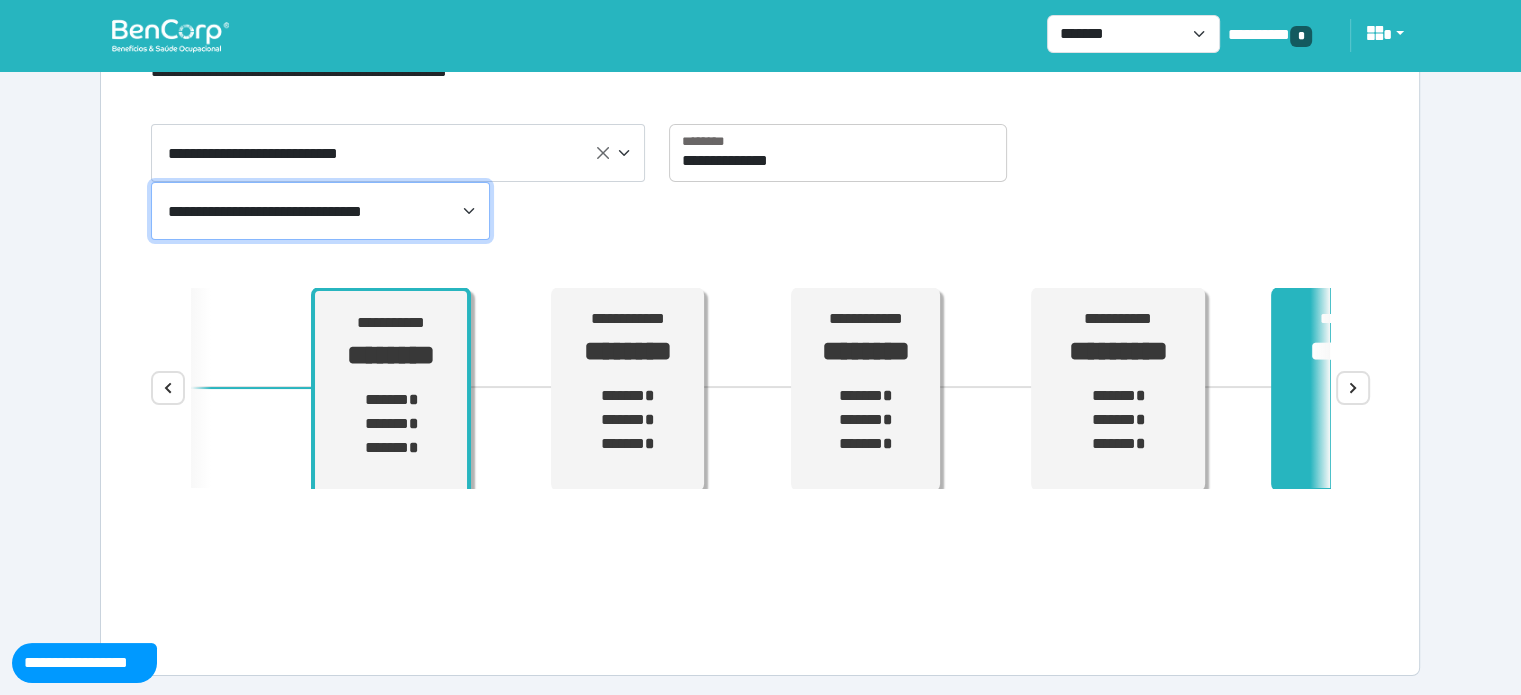 scroll, scrollTop: 114, scrollLeft: 0, axis: vertical 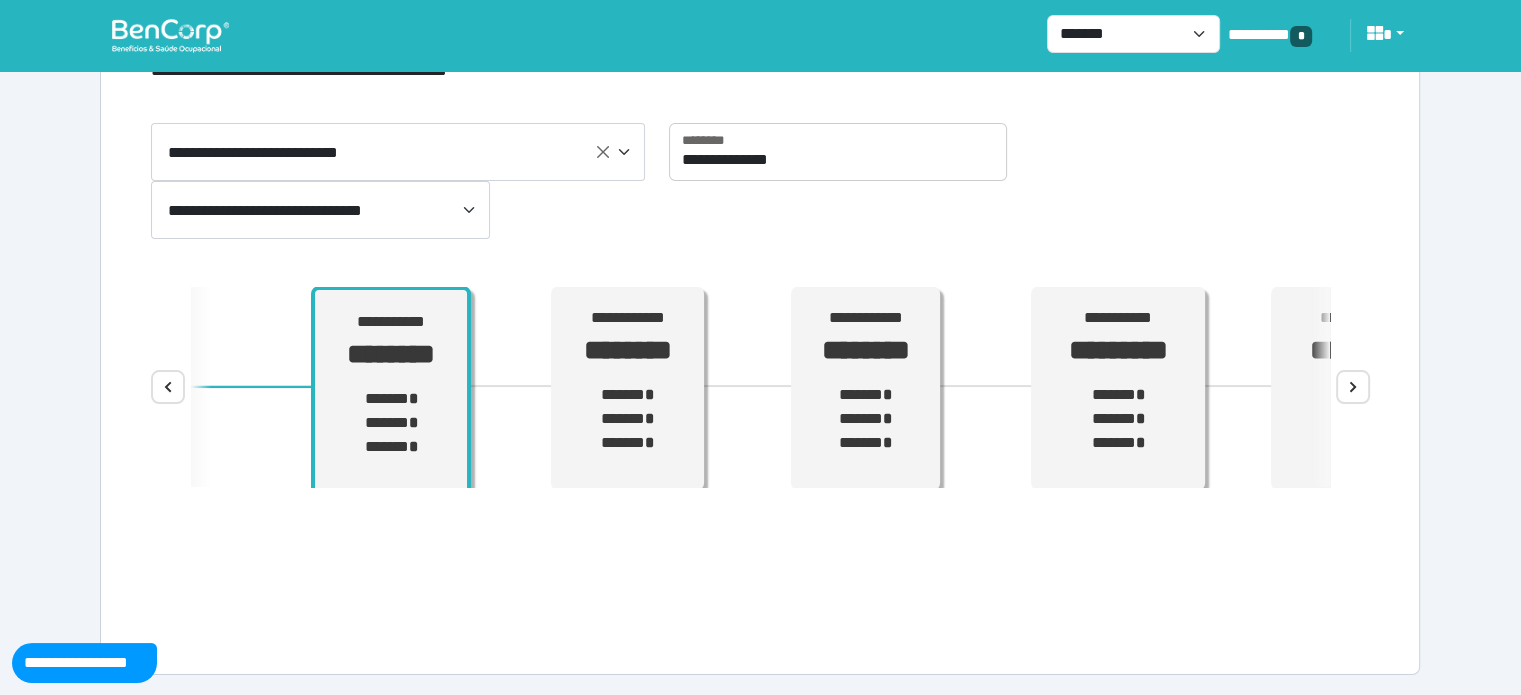 click on "****" at bounding box center [1353, 387] 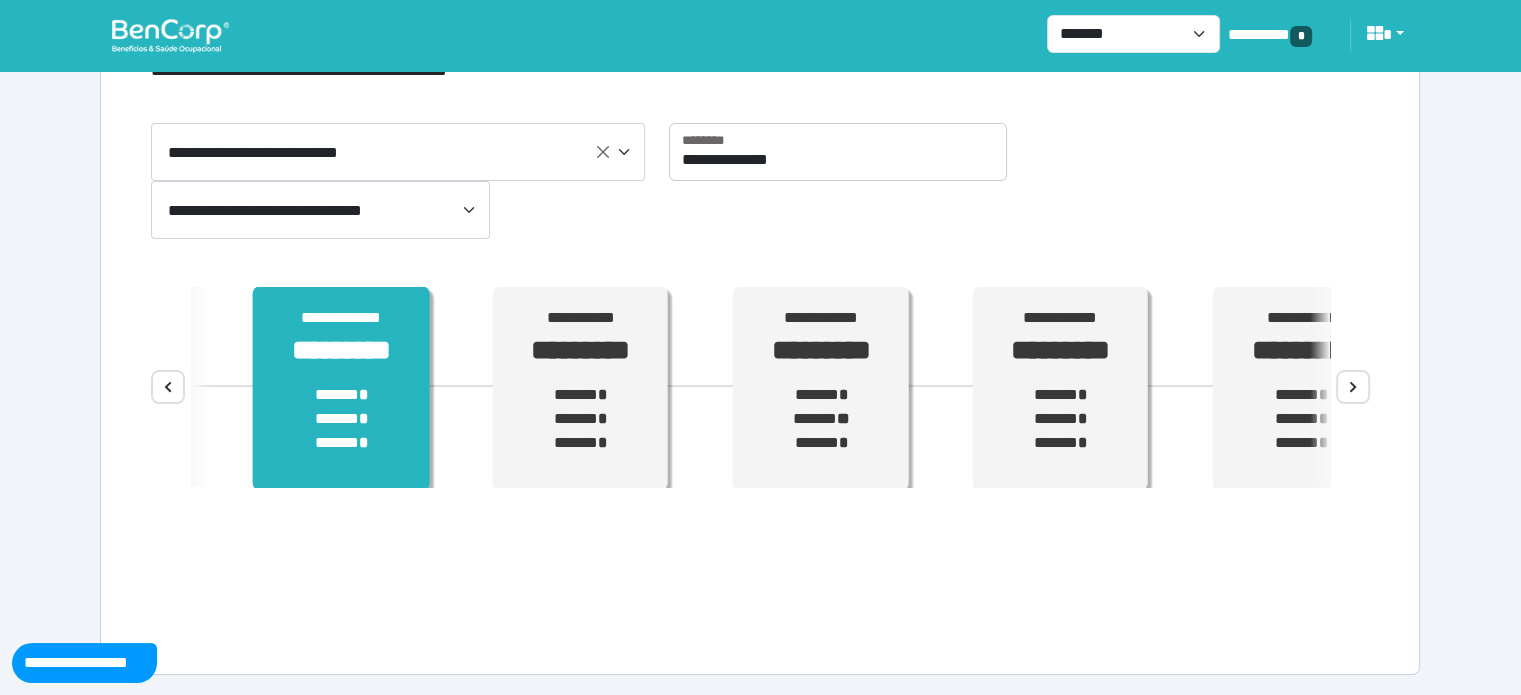 click on "****** * ****** * ****** *" at bounding box center (341, 419) 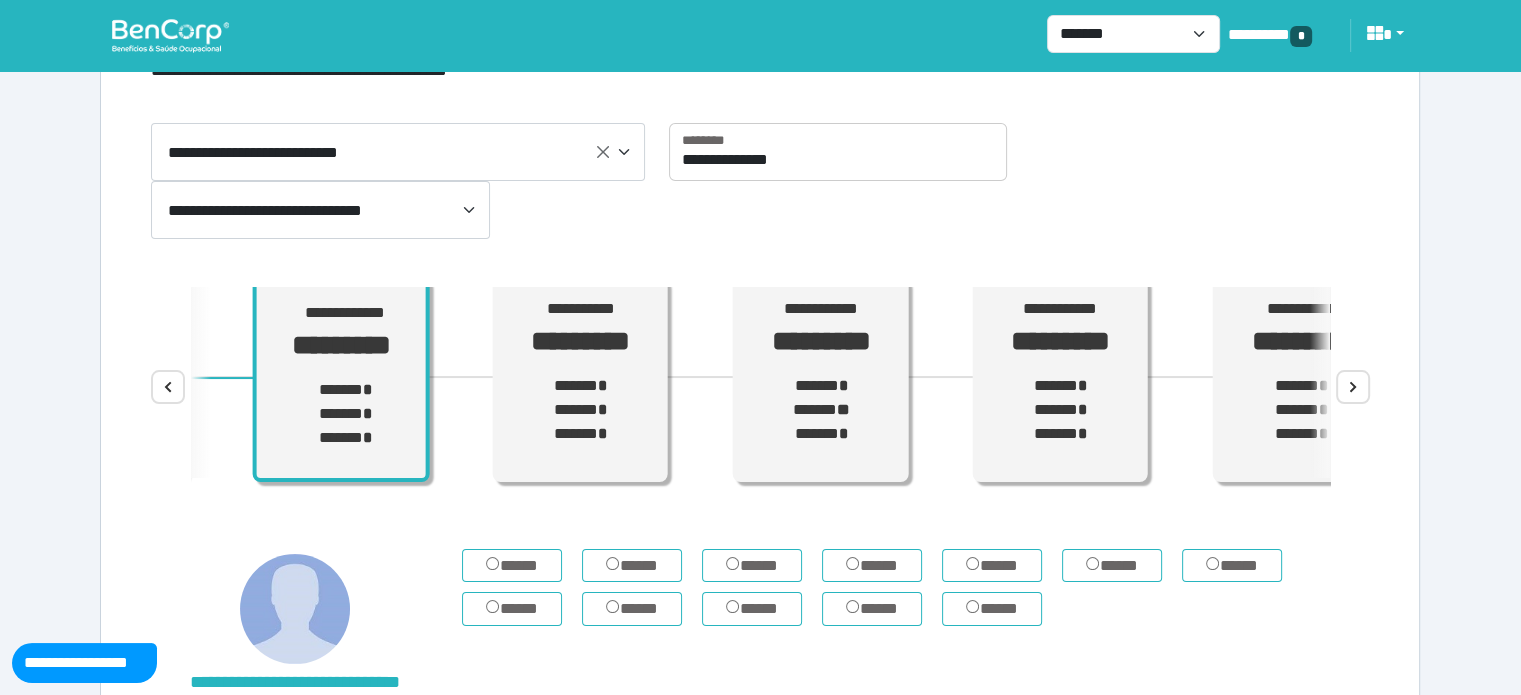 scroll, scrollTop: 12, scrollLeft: 0, axis: vertical 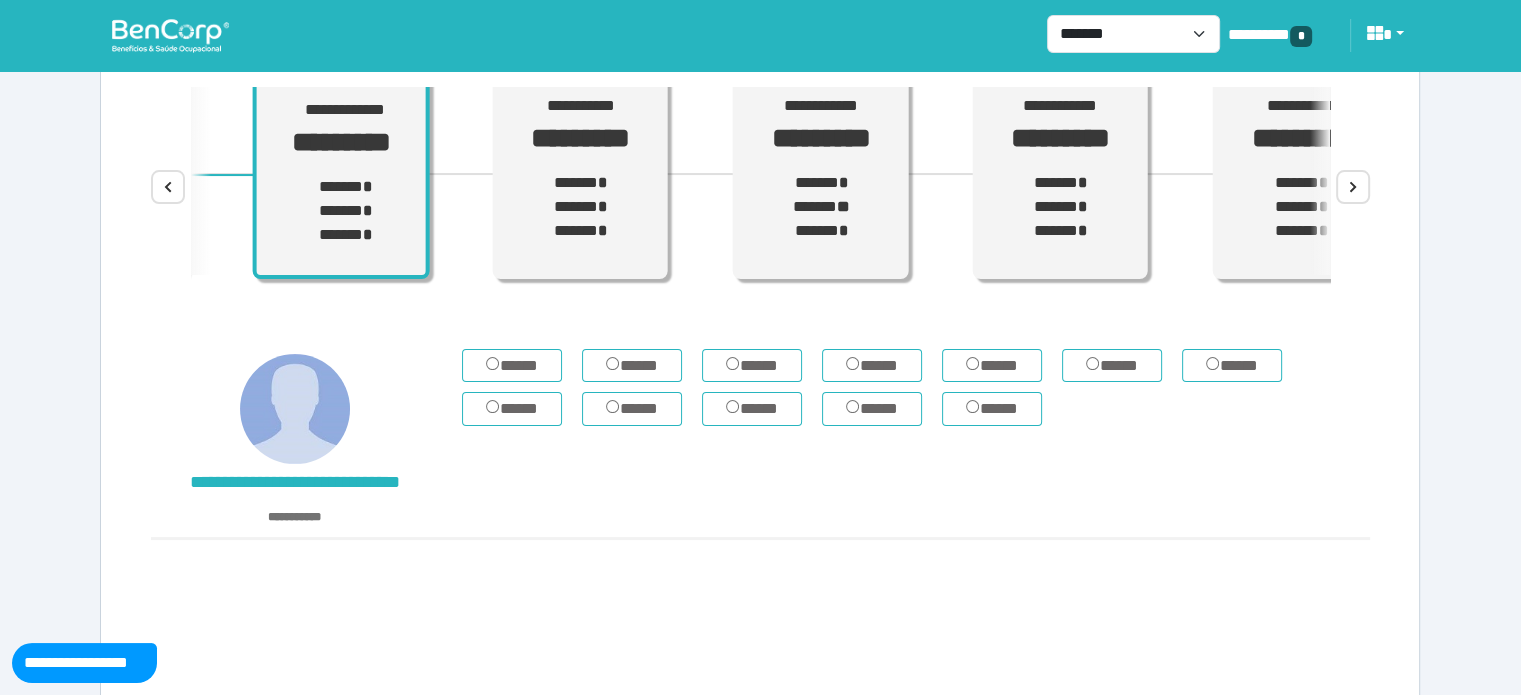 click on "**********" at bounding box center (760, 216) 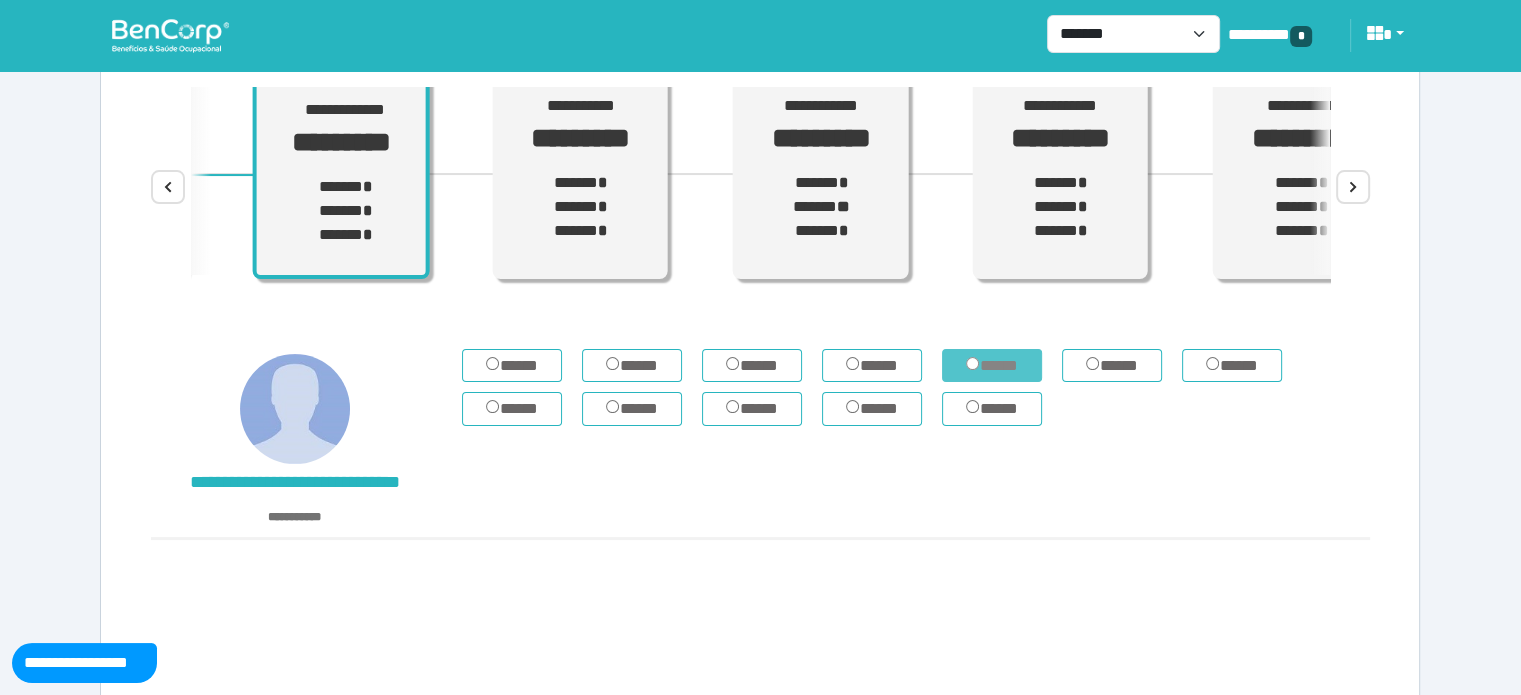 click on "*****" at bounding box center (992, 366) 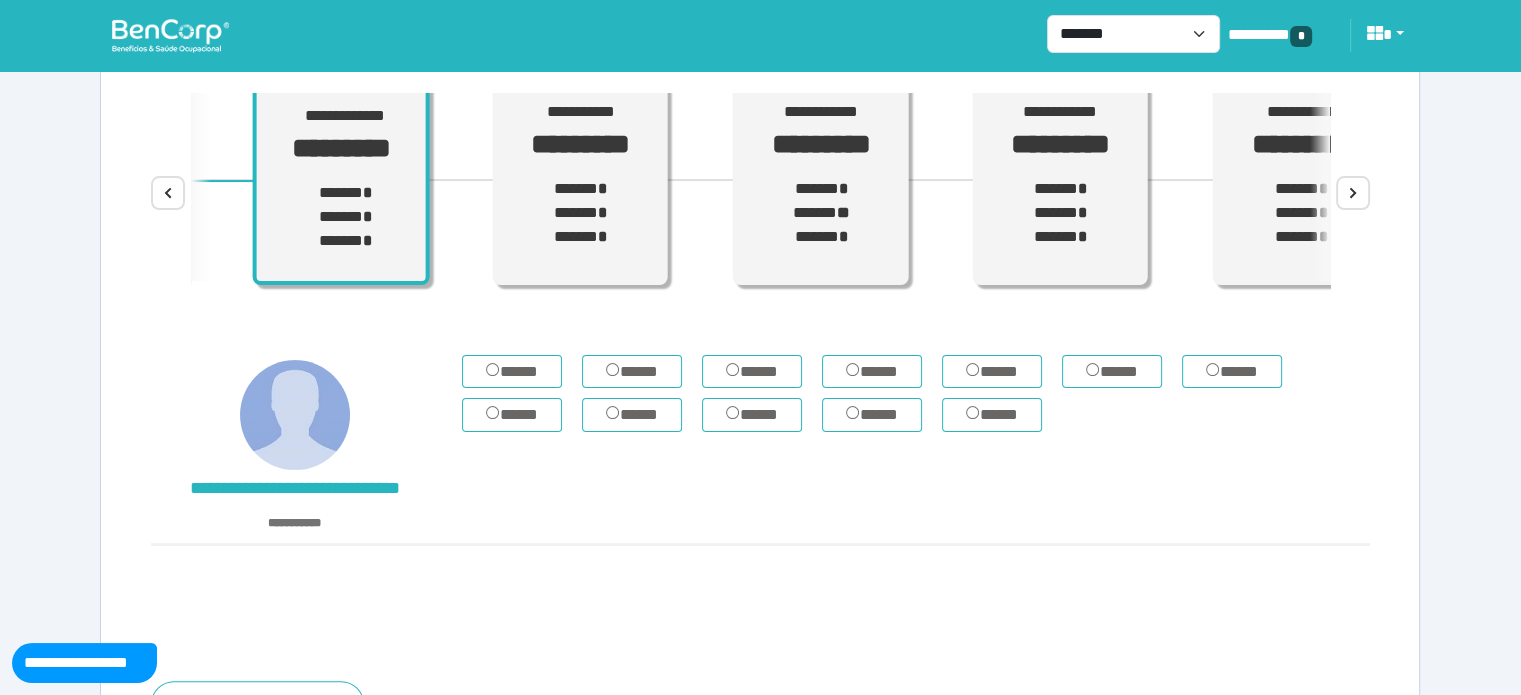 scroll, scrollTop: 0, scrollLeft: 0, axis: both 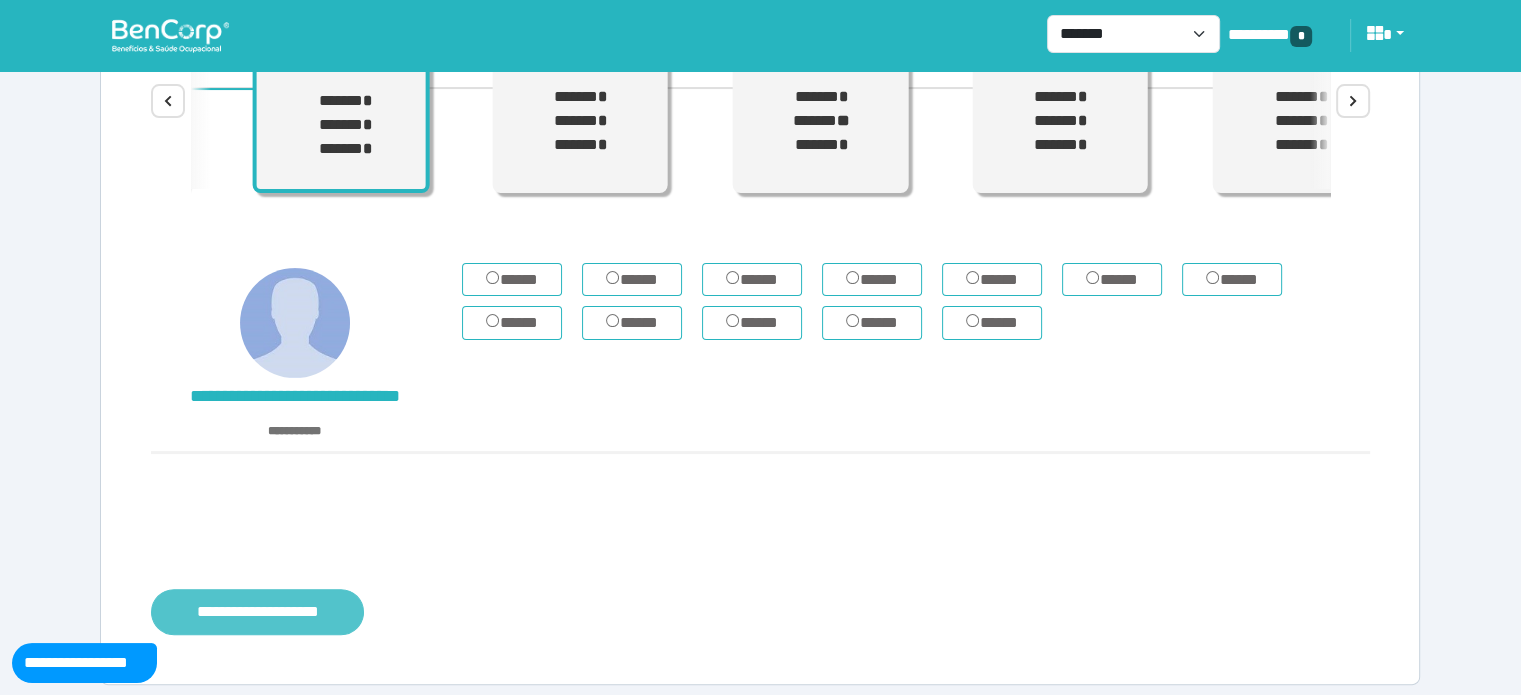 click on "**********" at bounding box center [257, 612] 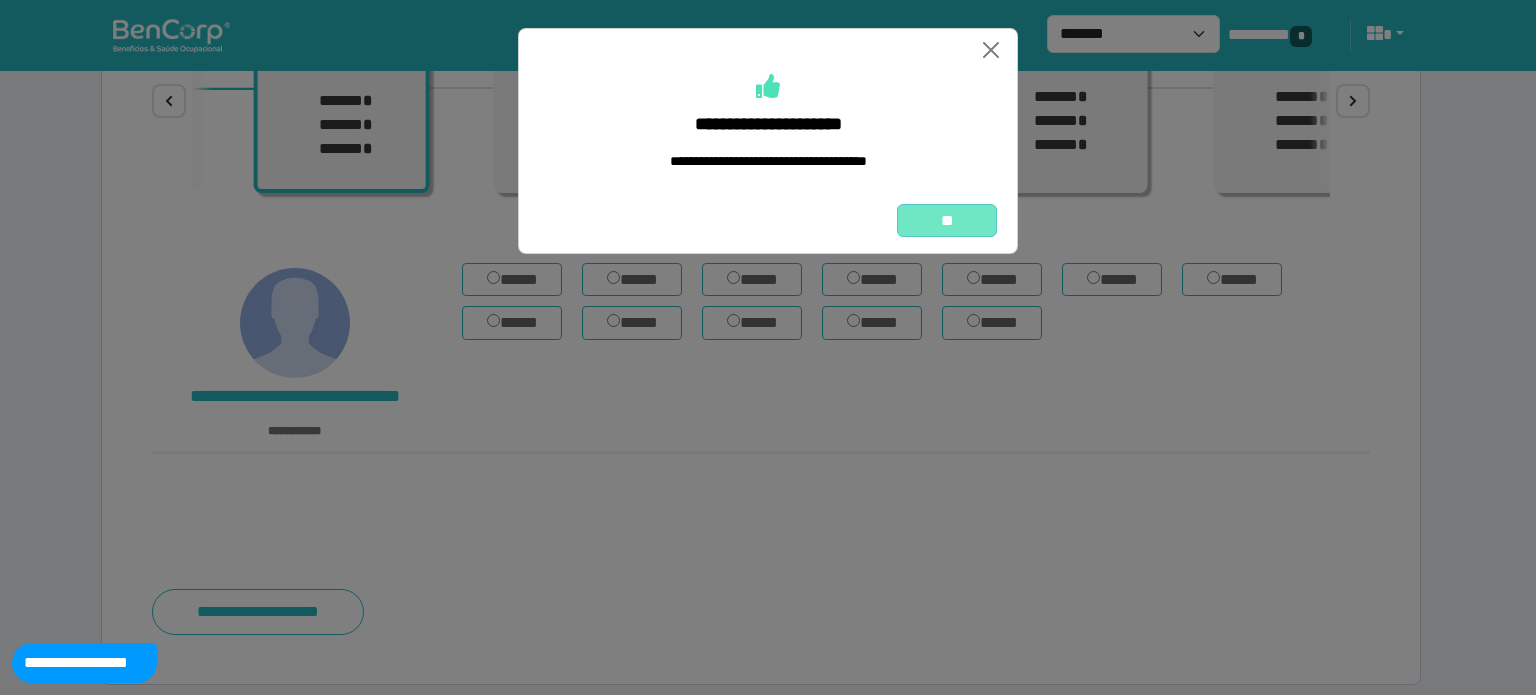 click on "**" at bounding box center [947, 221] 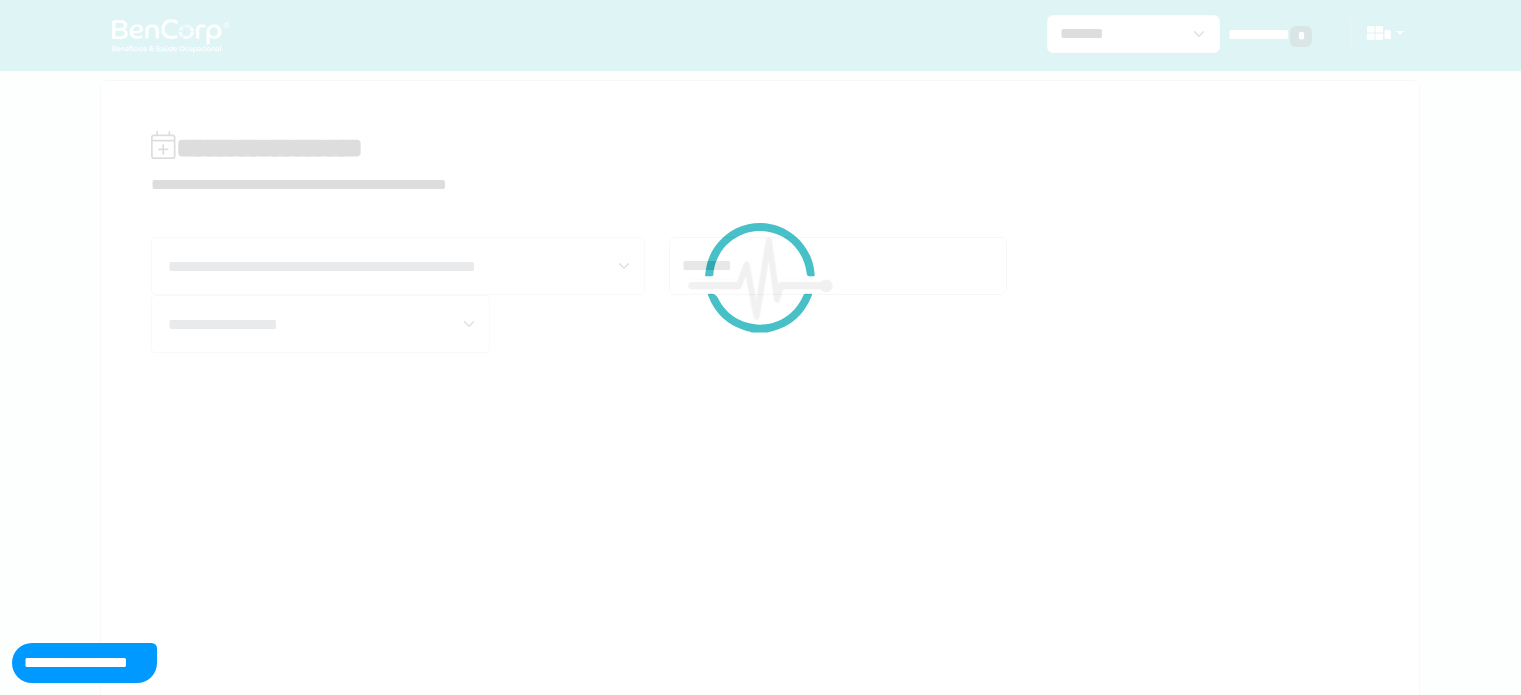 scroll, scrollTop: 0, scrollLeft: 0, axis: both 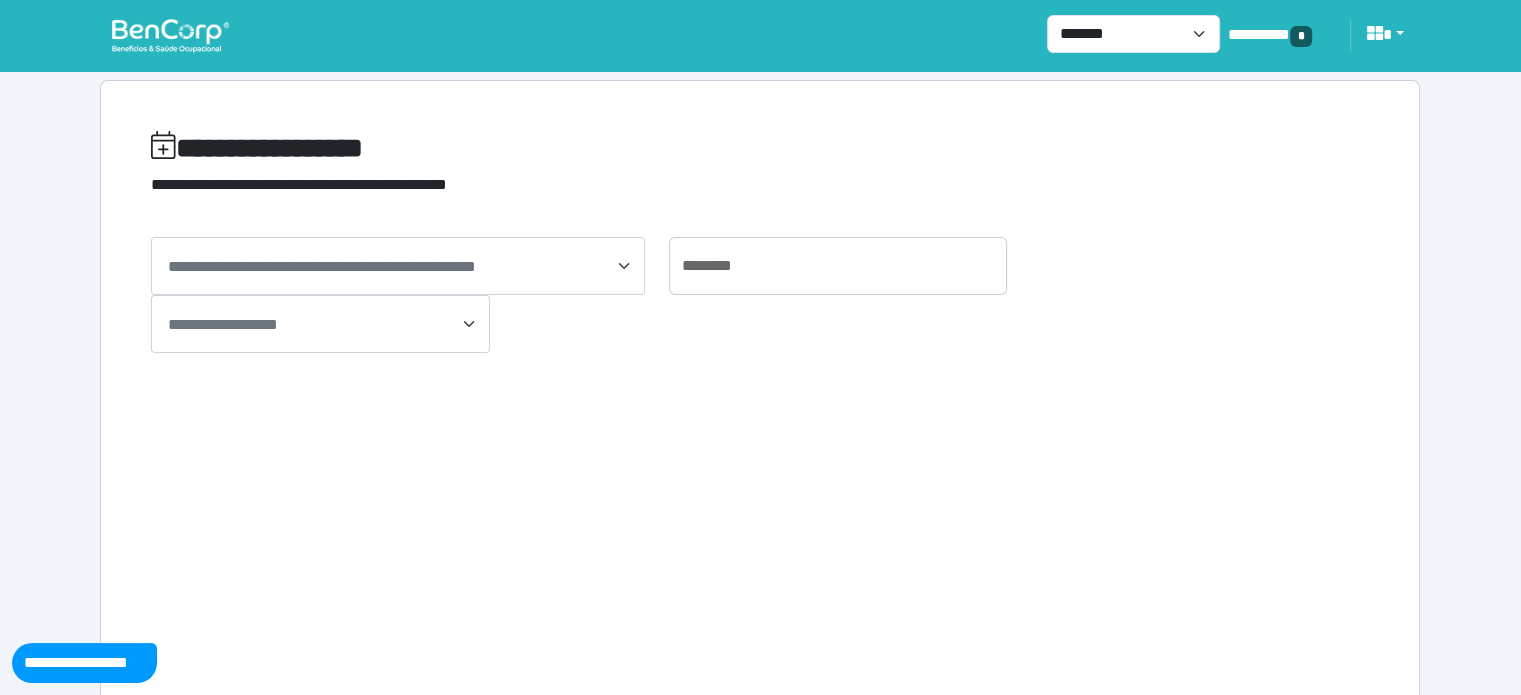 click at bounding box center (170, 35) 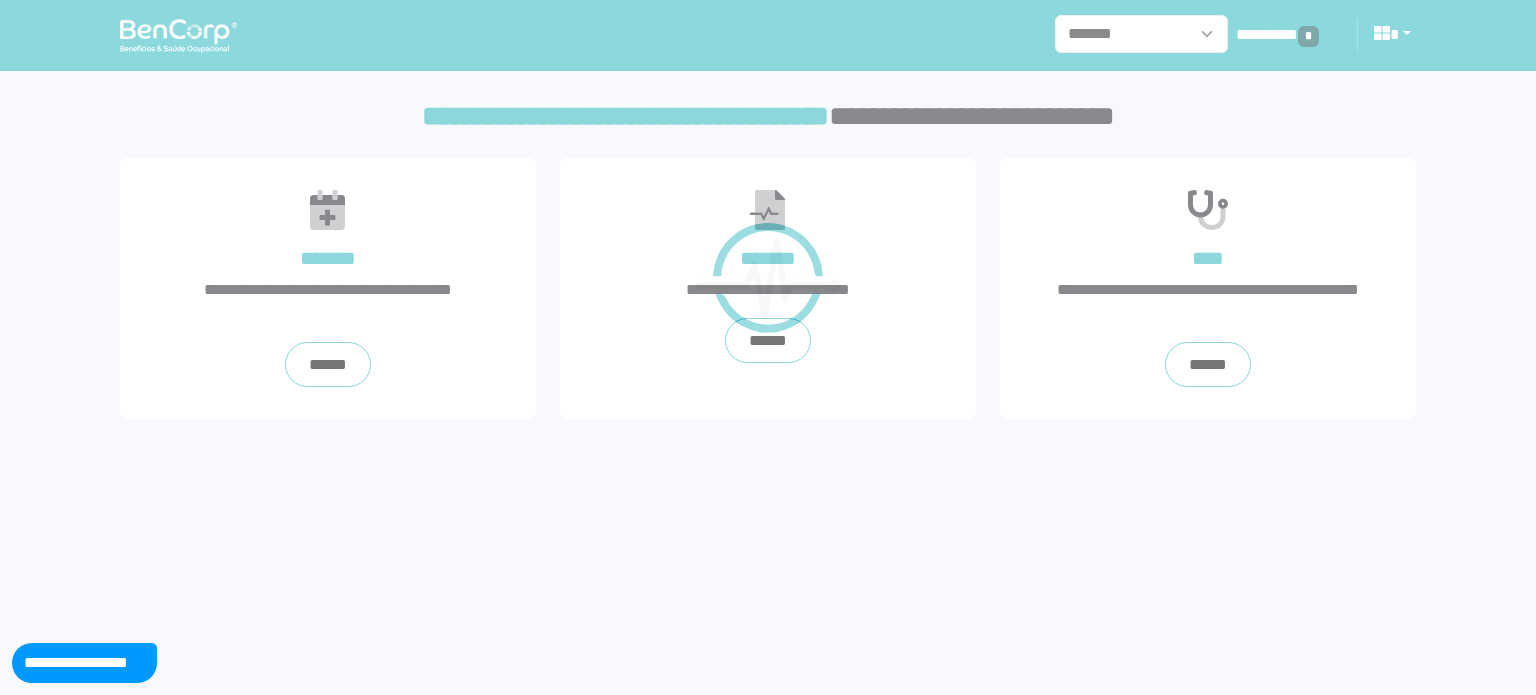 scroll, scrollTop: 0, scrollLeft: 0, axis: both 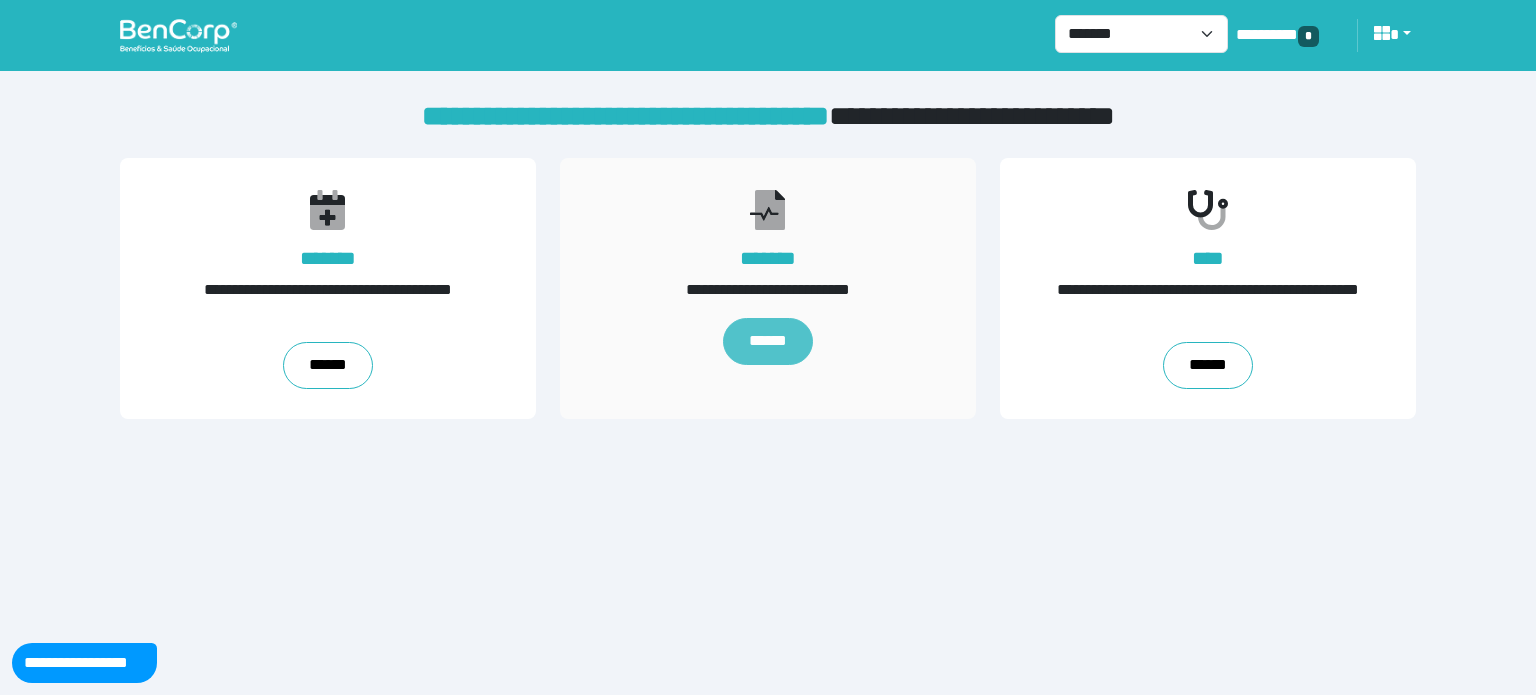 click on "******" at bounding box center (768, 342) 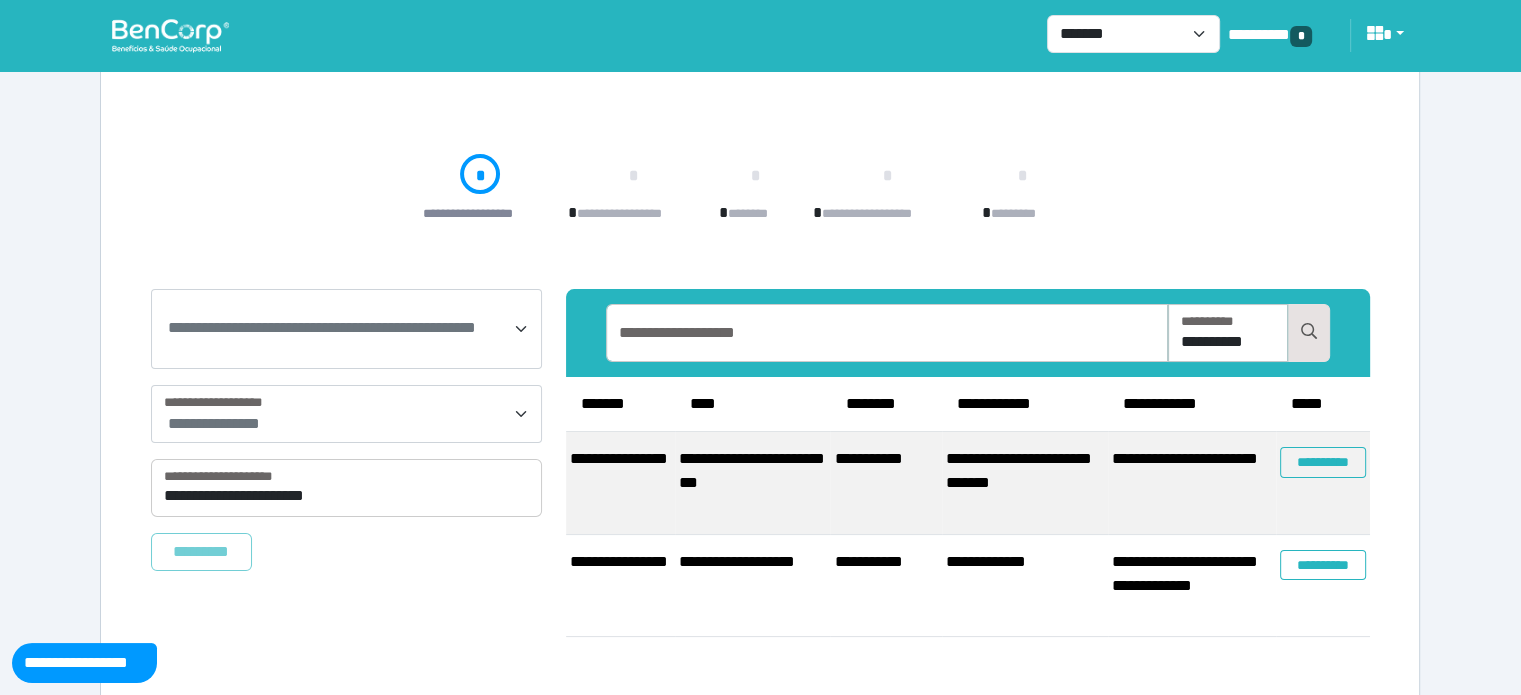 scroll, scrollTop: 148, scrollLeft: 0, axis: vertical 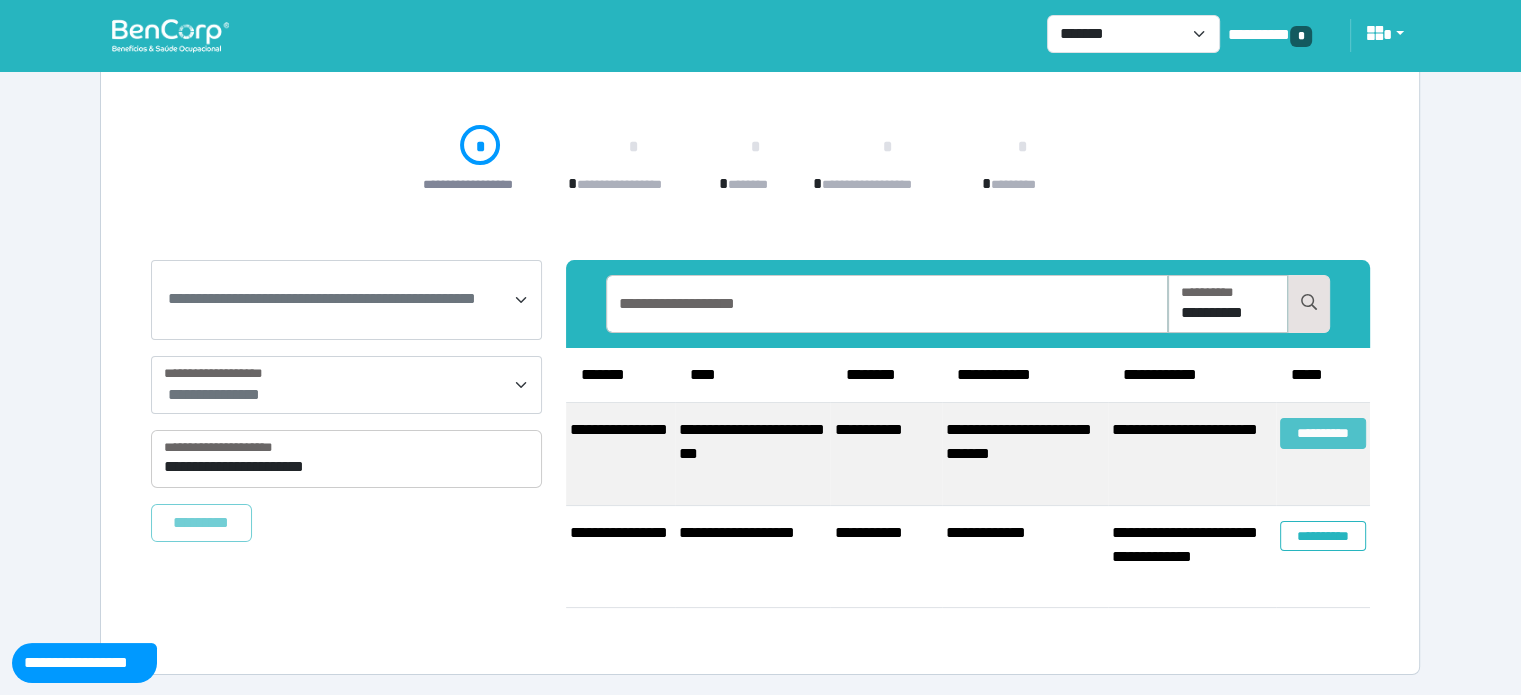 click on "**********" at bounding box center [1323, 433] 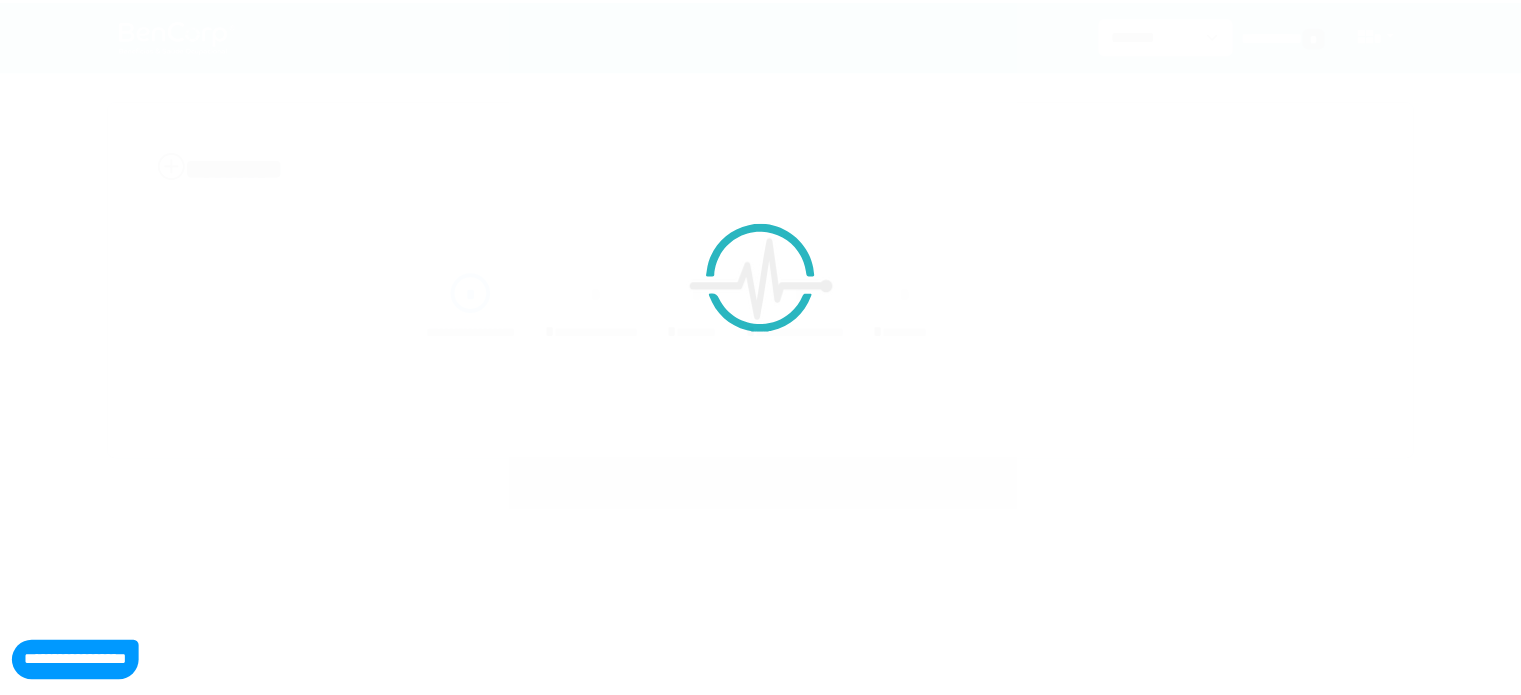 scroll, scrollTop: 0, scrollLeft: 0, axis: both 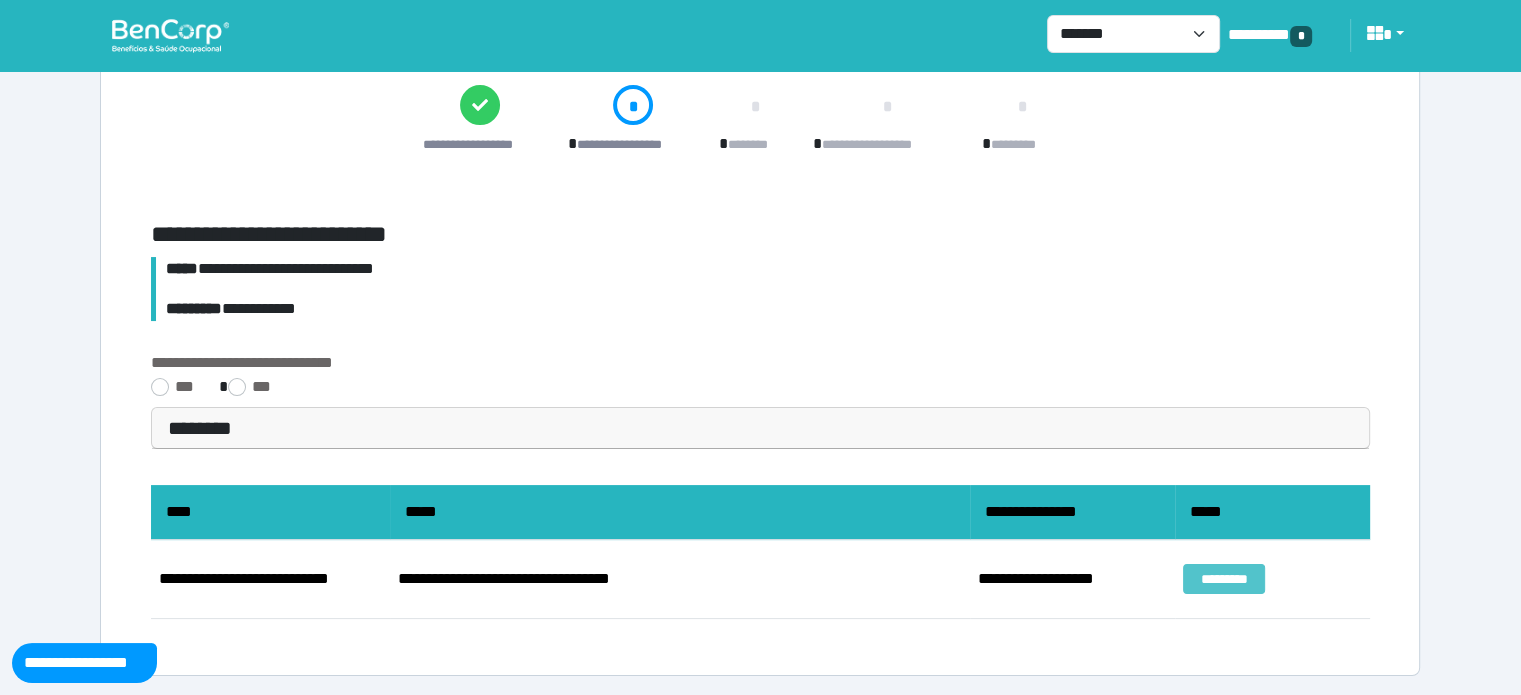 click on "*********" at bounding box center (1224, 579) 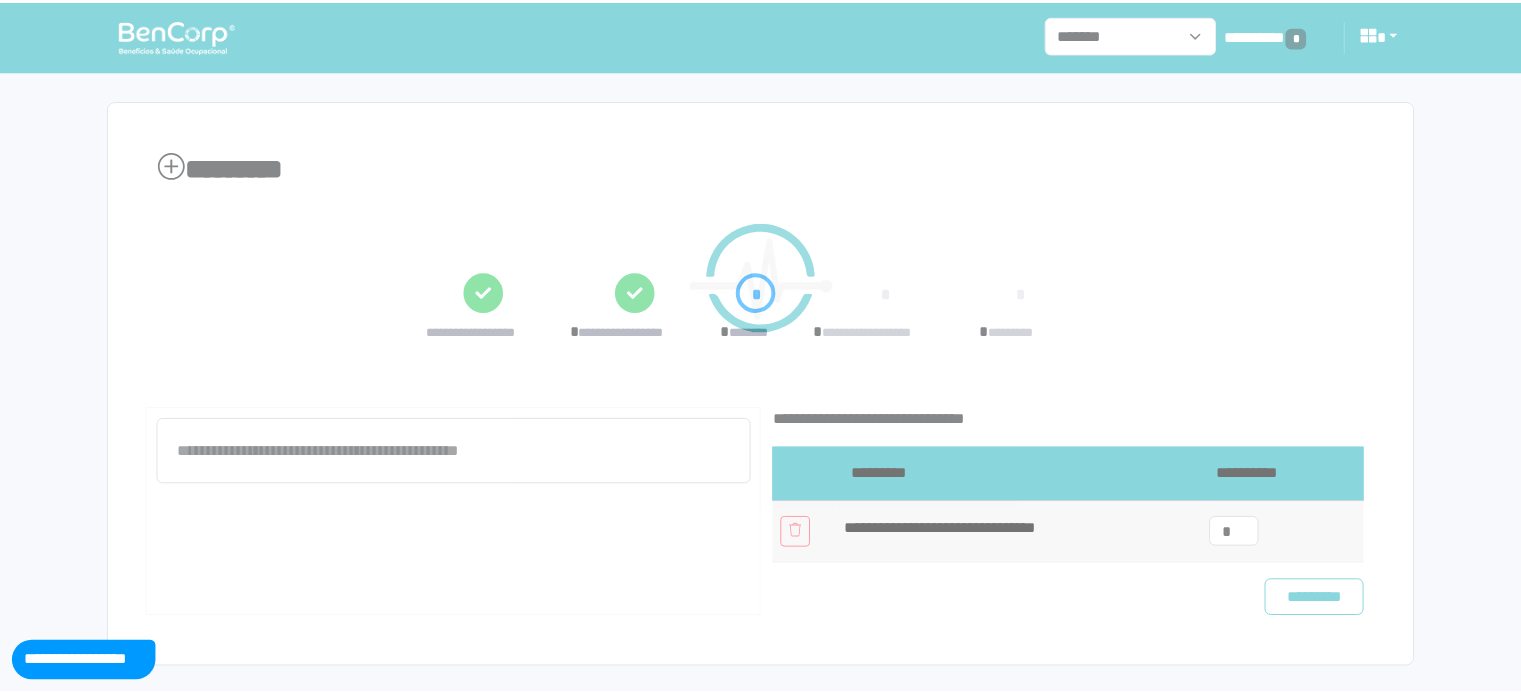 scroll, scrollTop: 0, scrollLeft: 0, axis: both 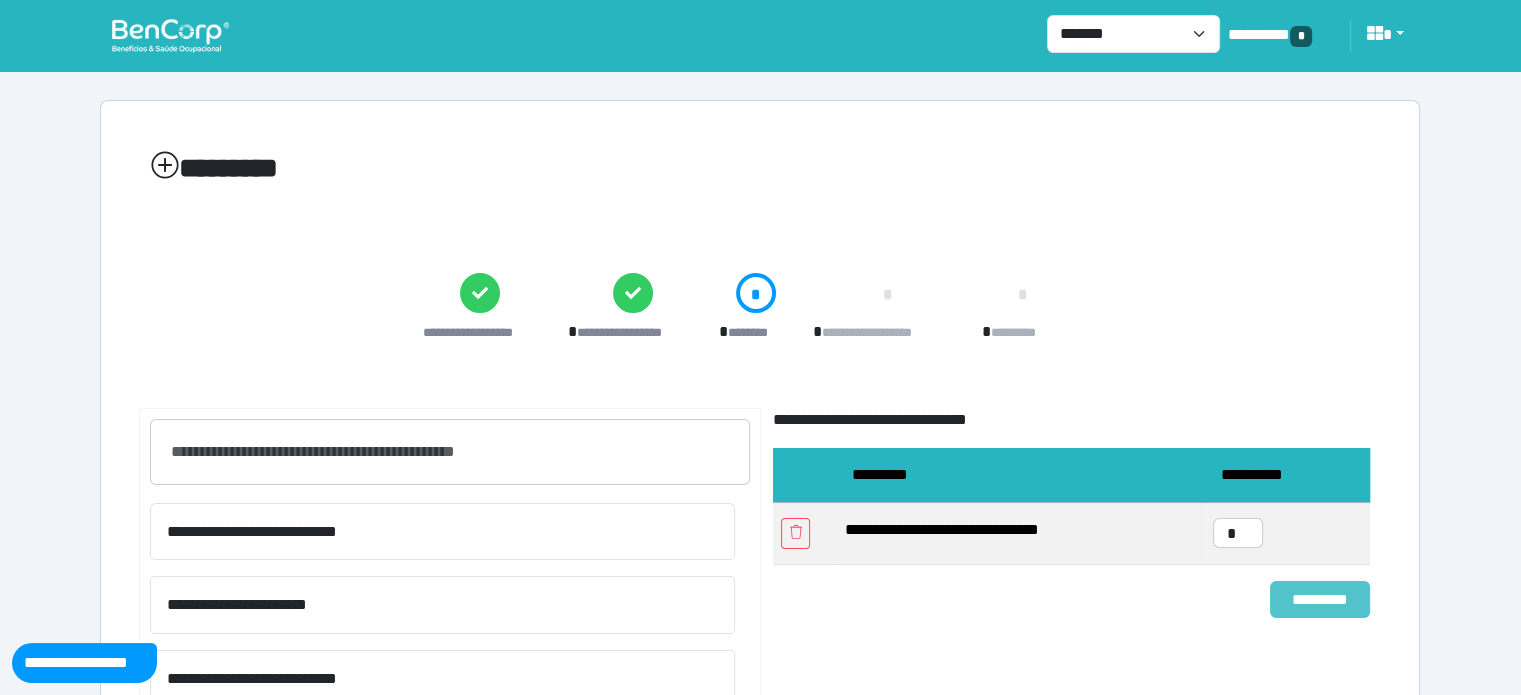 click on "*********" at bounding box center (1320, 600) 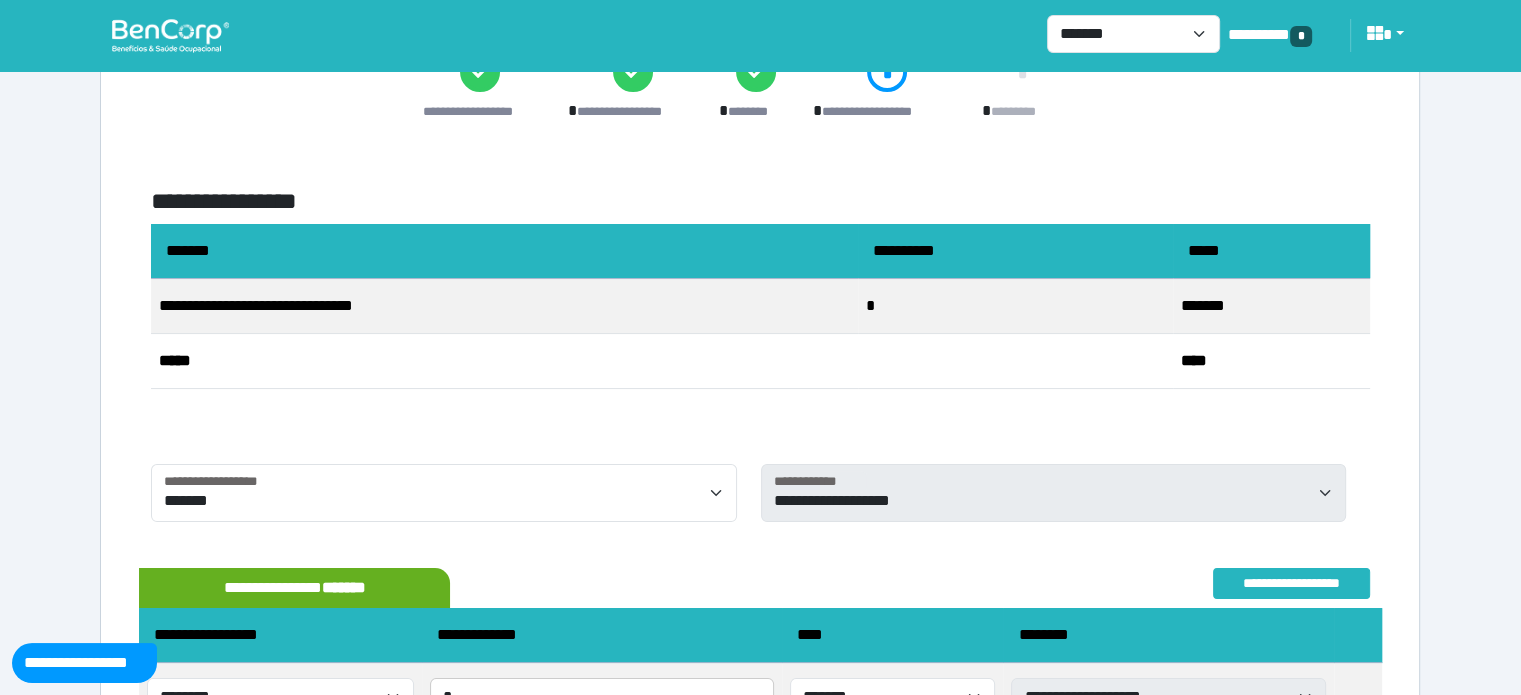 scroll, scrollTop: 419, scrollLeft: 0, axis: vertical 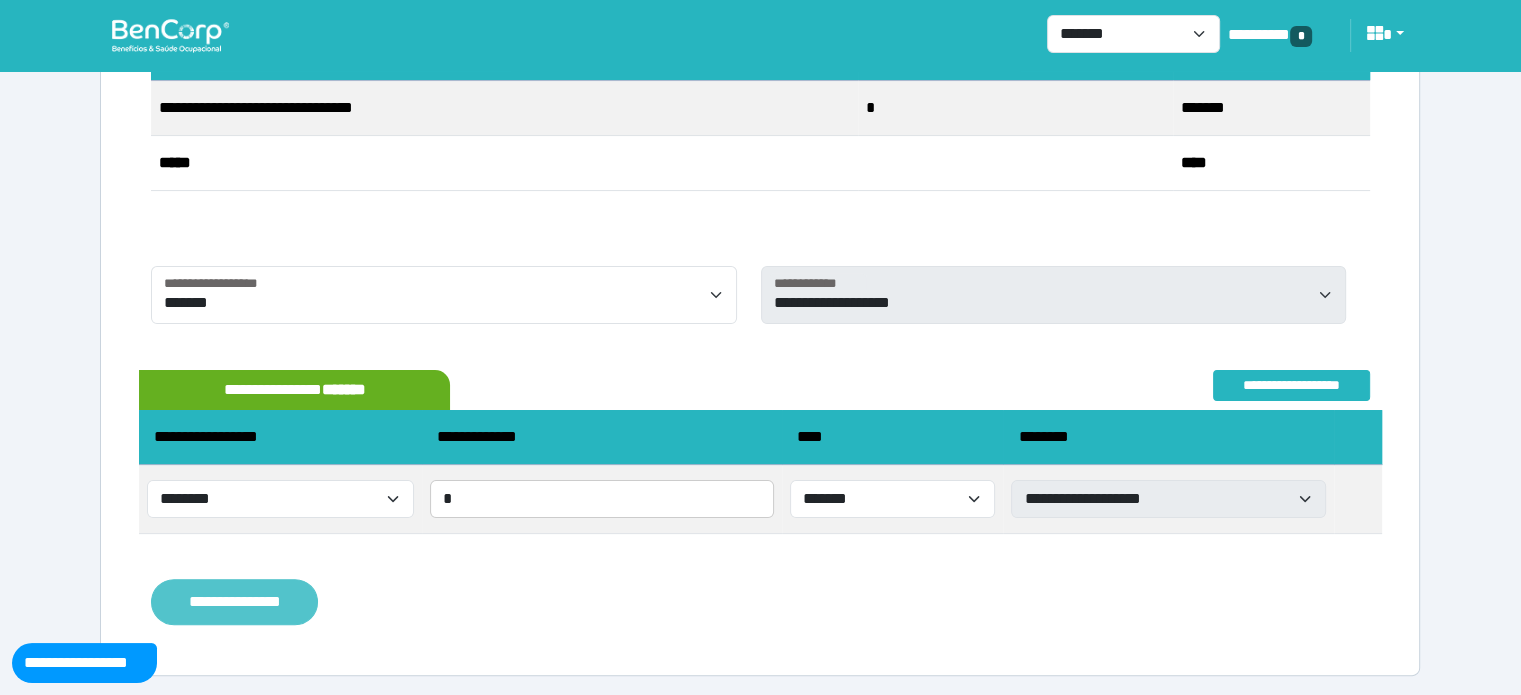 click on "**********" at bounding box center (234, 602) 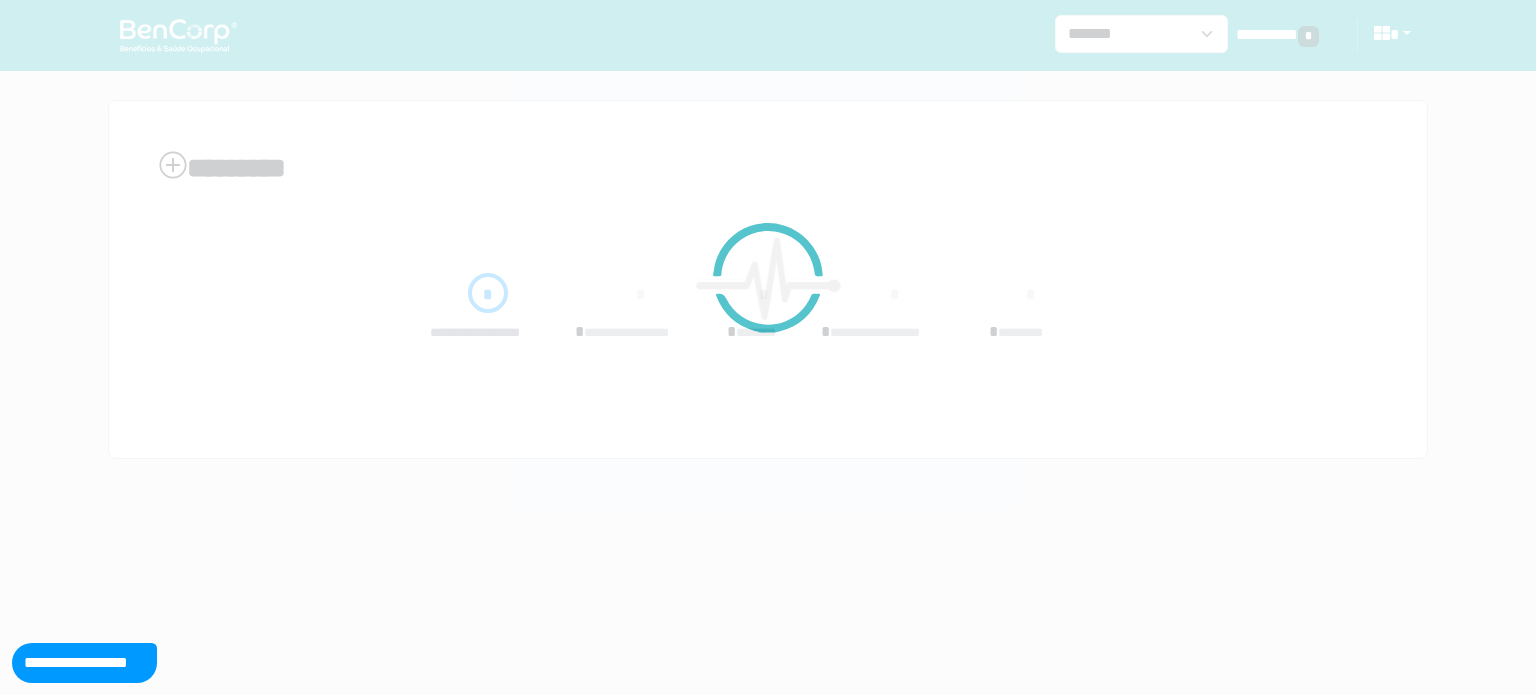 scroll, scrollTop: 0, scrollLeft: 0, axis: both 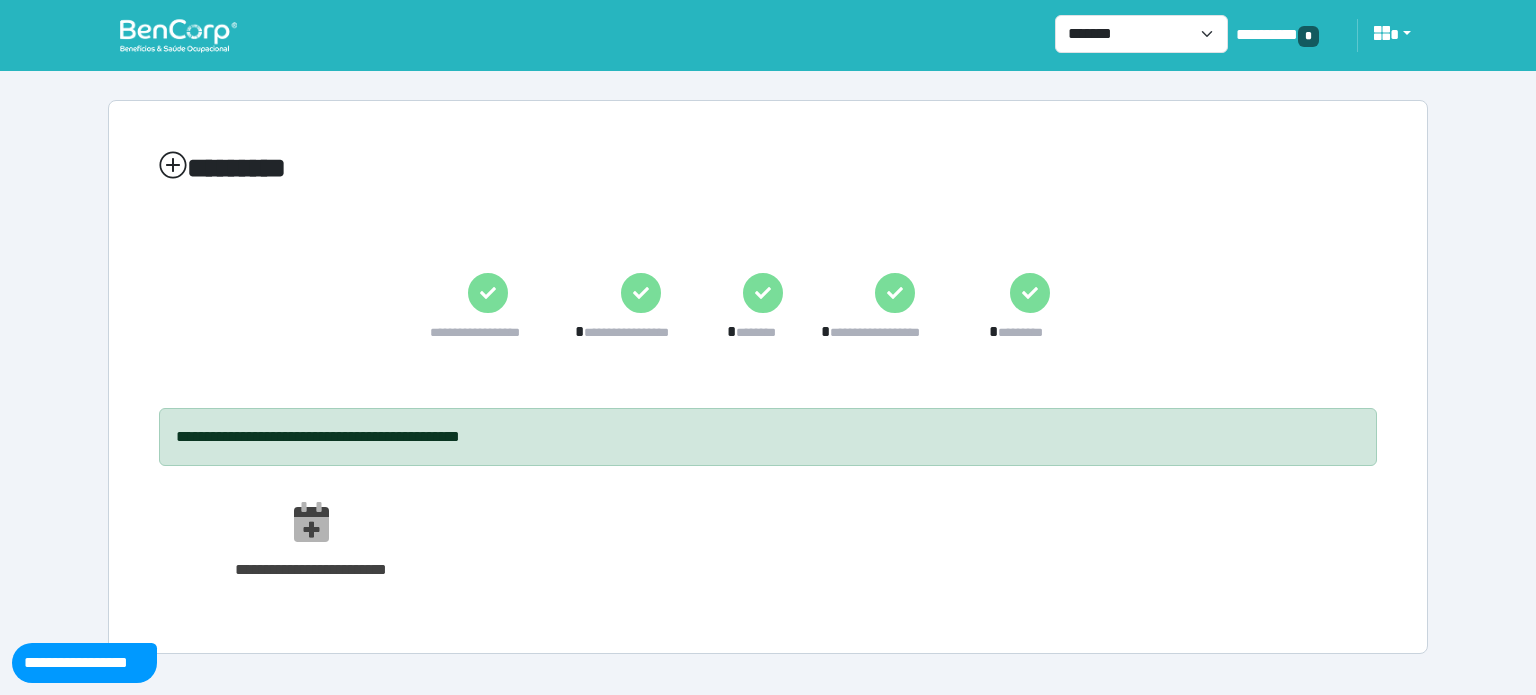 click at bounding box center (178, 35) 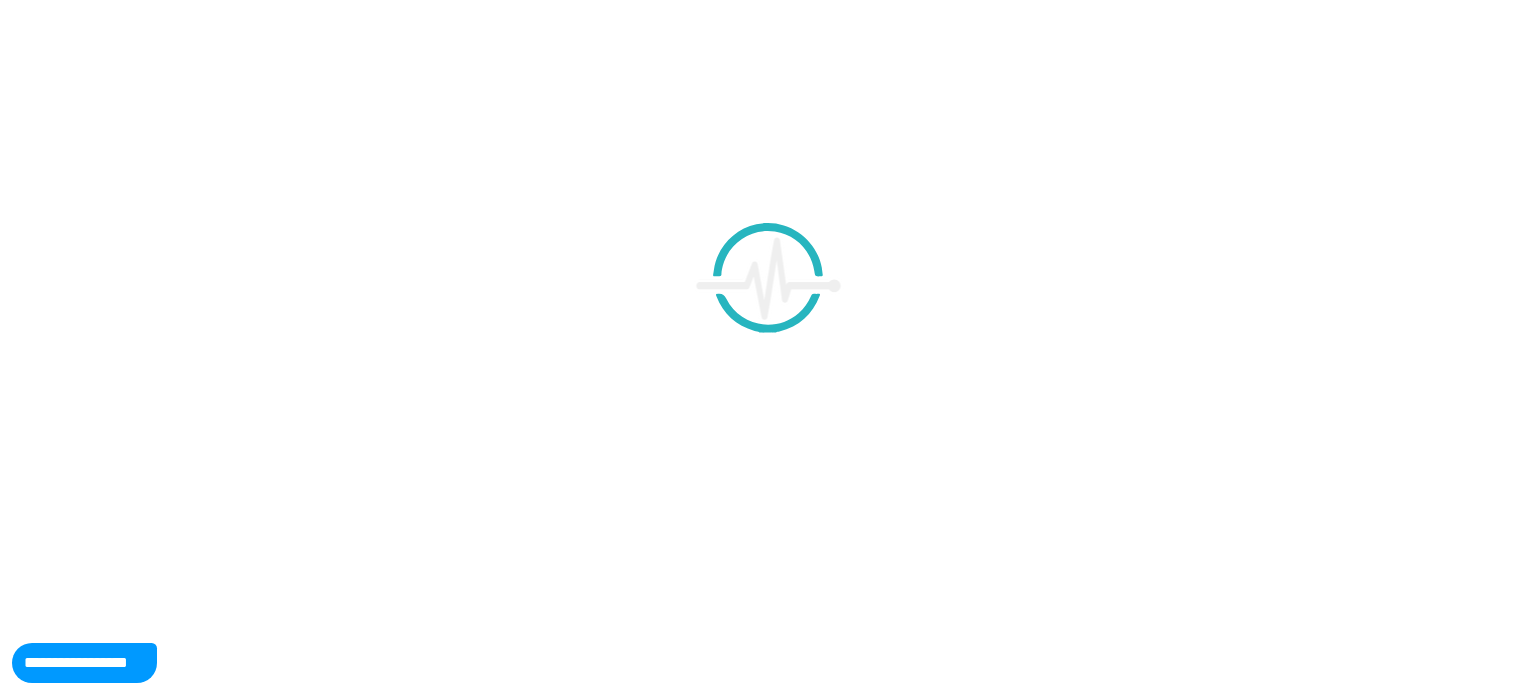 scroll, scrollTop: 0, scrollLeft: 0, axis: both 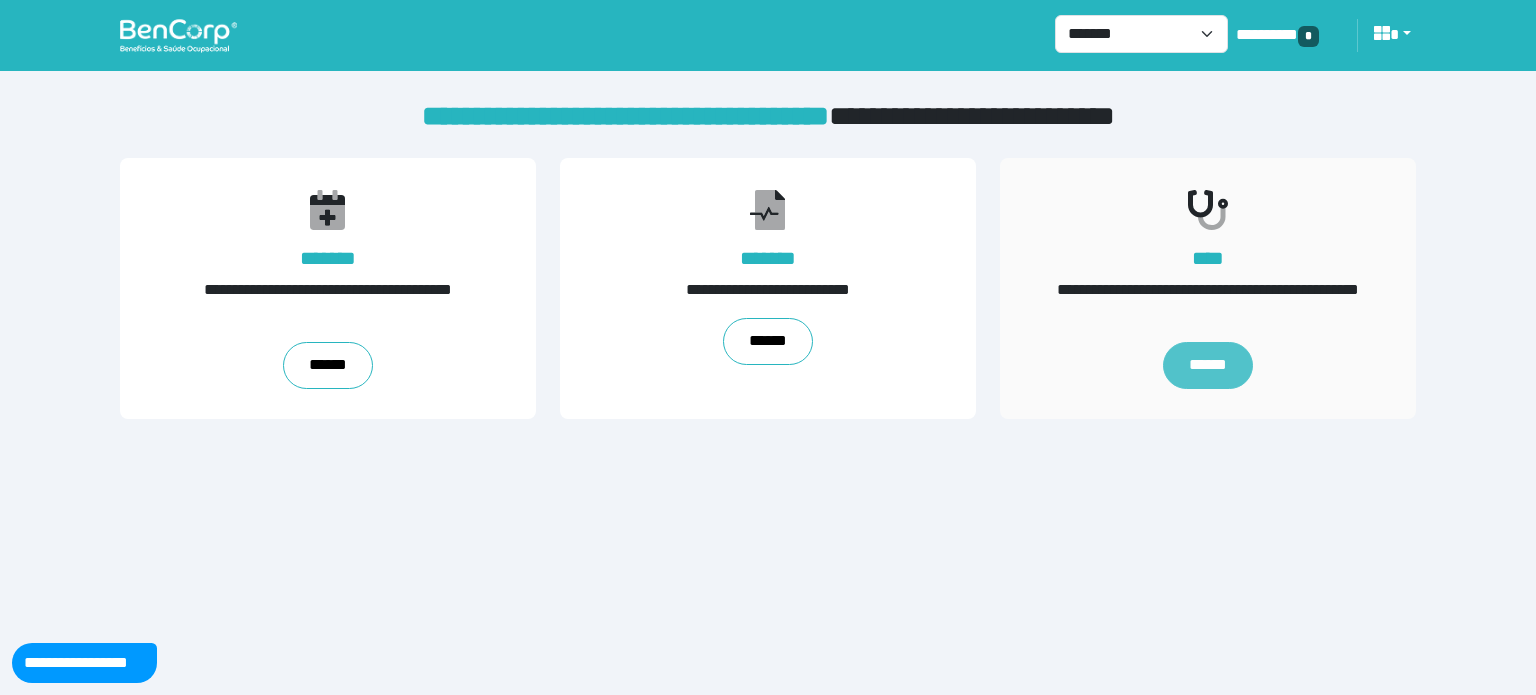 click on "******" at bounding box center [1208, 366] 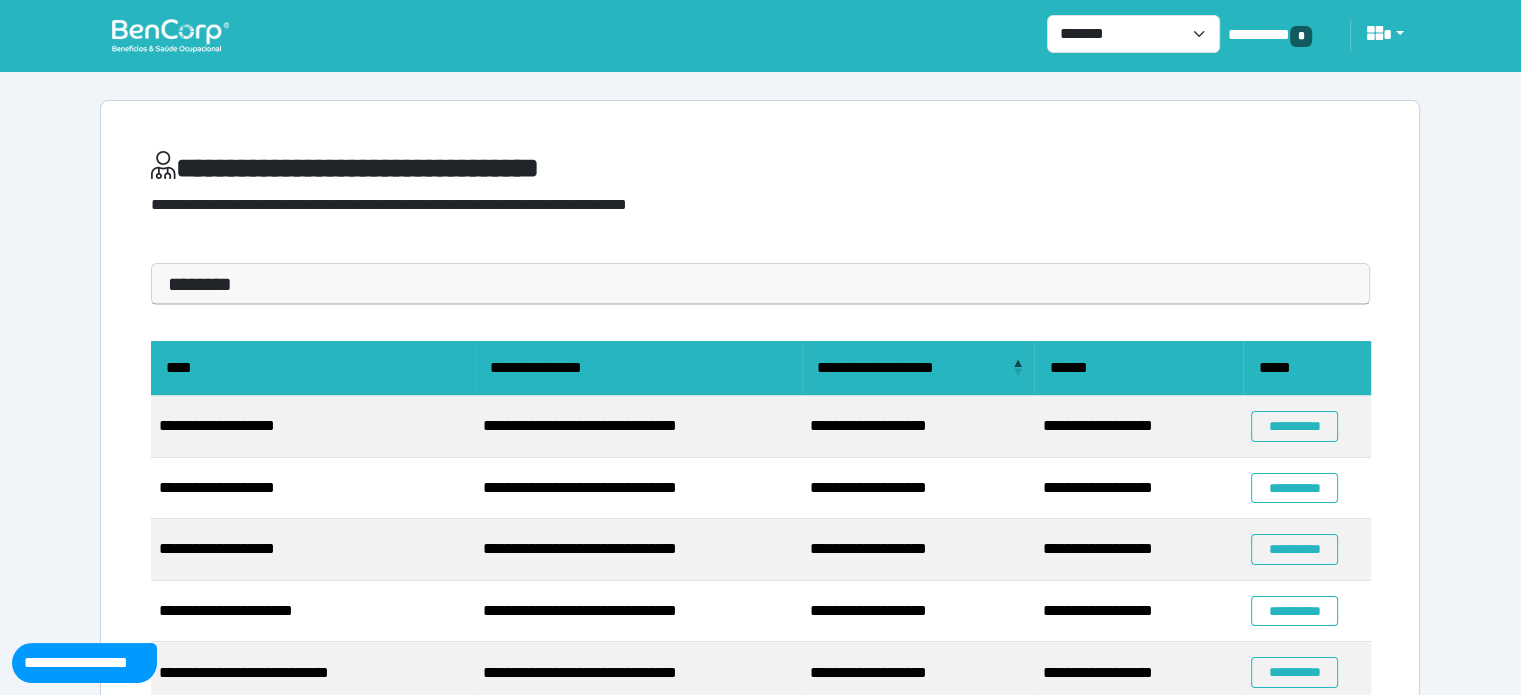 scroll, scrollTop: 187, scrollLeft: 0, axis: vertical 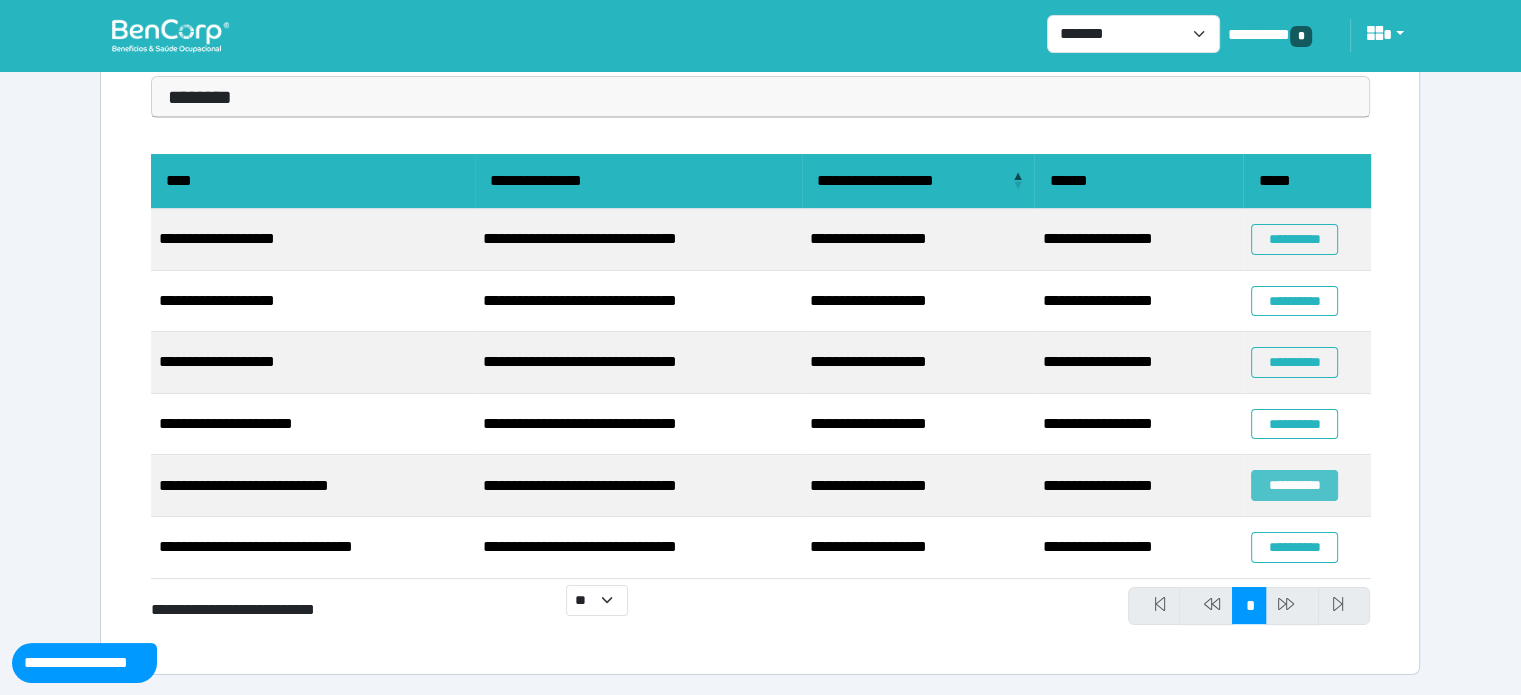 click on "**********" at bounding box center (1294, 485) 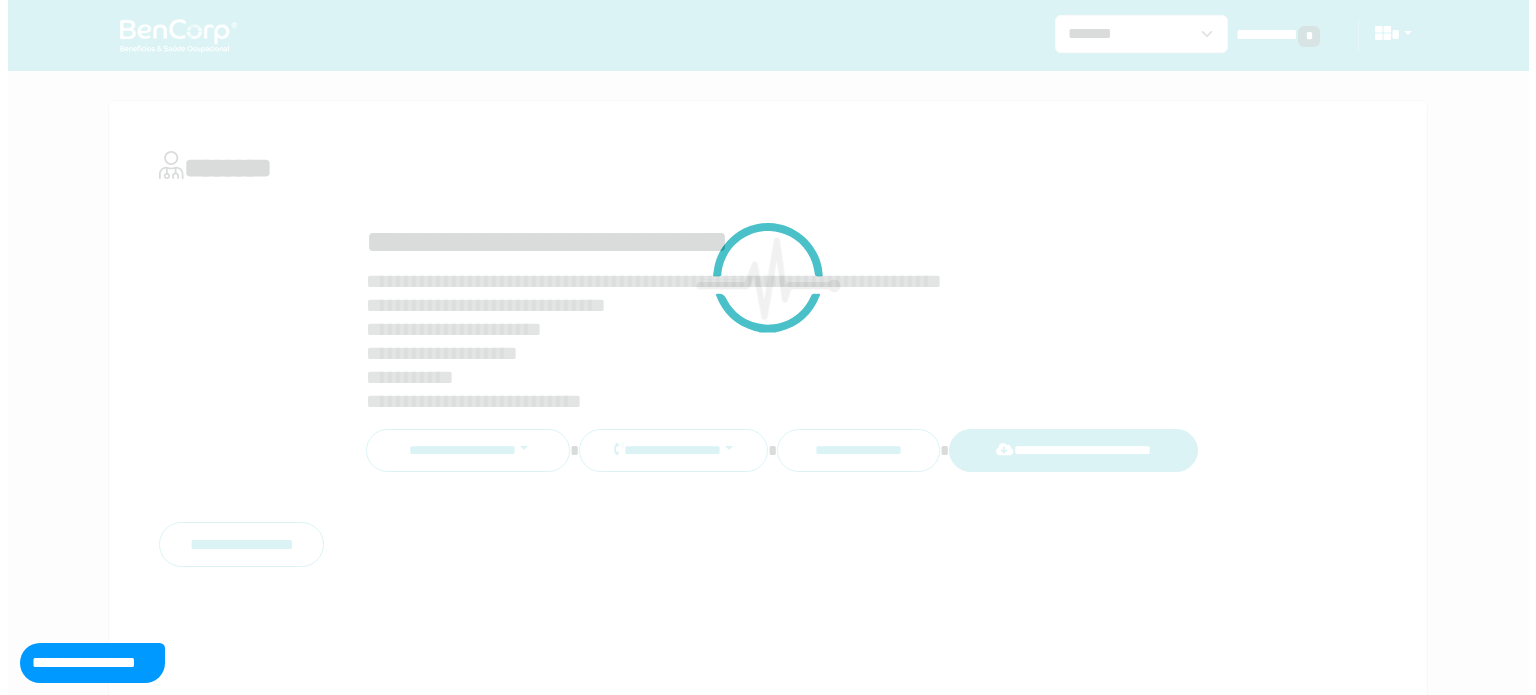 scroll, scrollTop: 0, scrollLeft: 0, axis: both 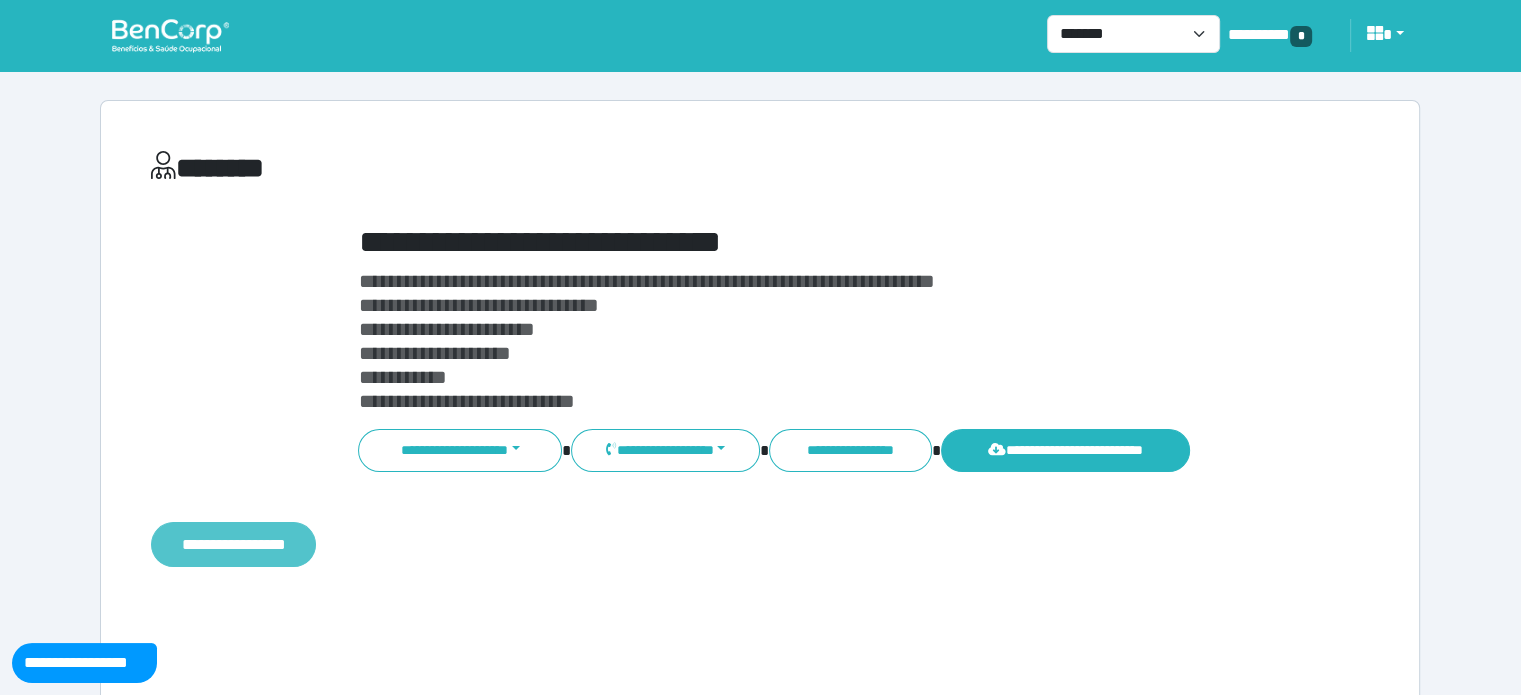 click on "**********" at bounding box center [233, 545] 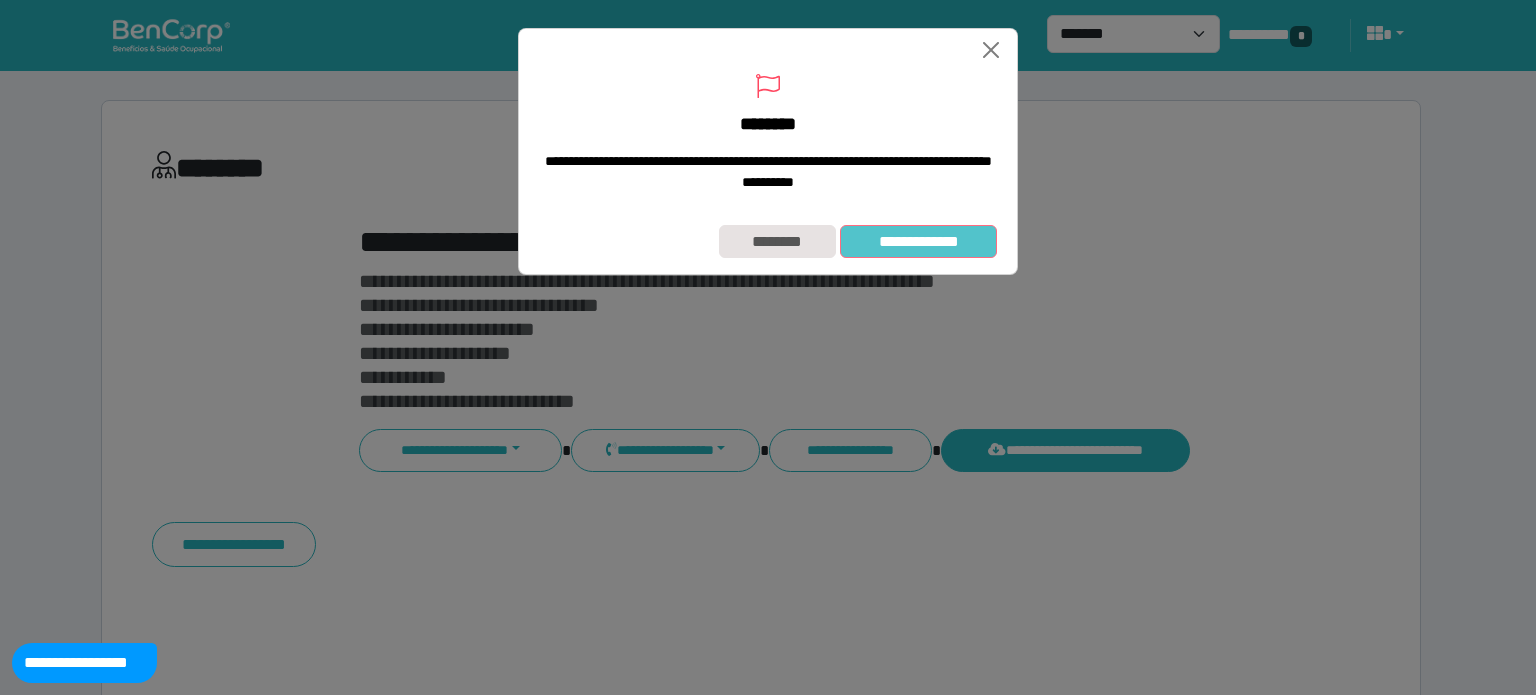 click on "**********" at bounding box center (918, 242) 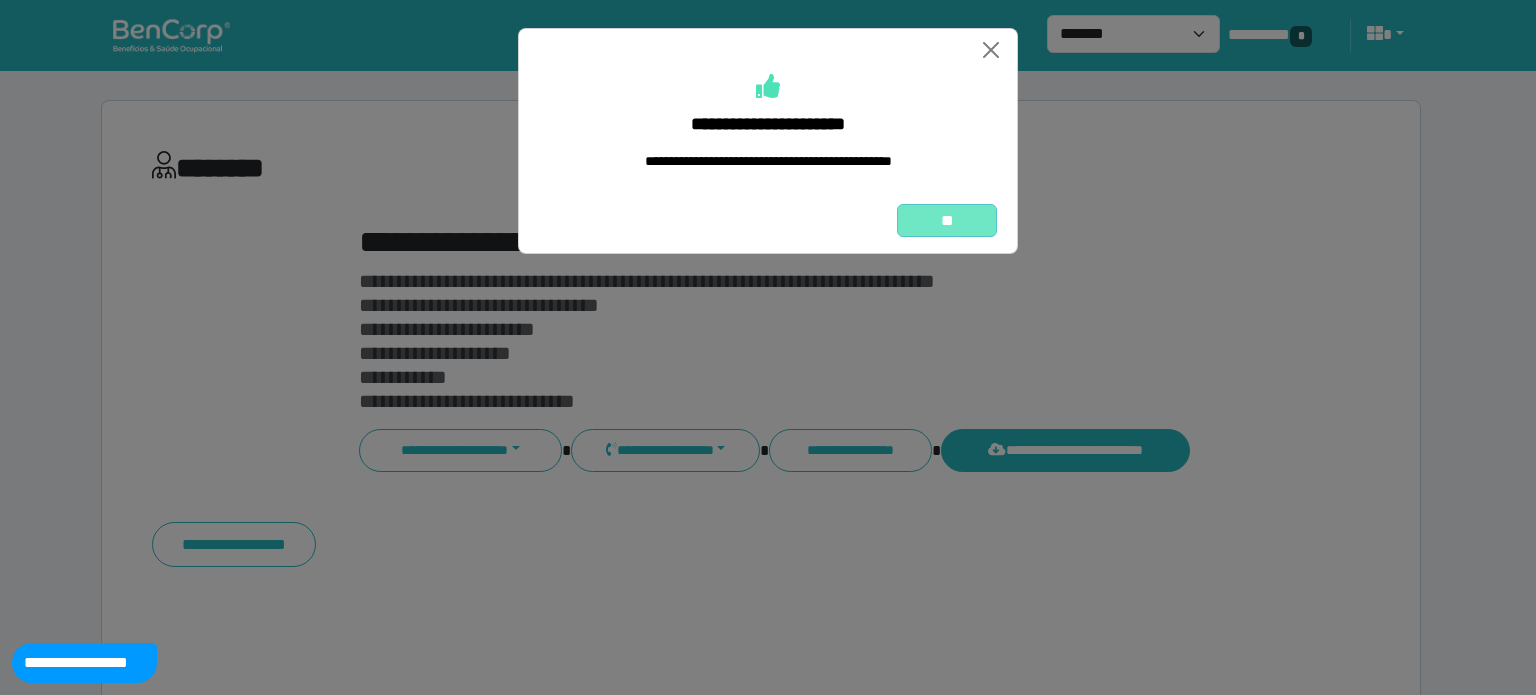 click on "**" at bounding box center [947, 221] 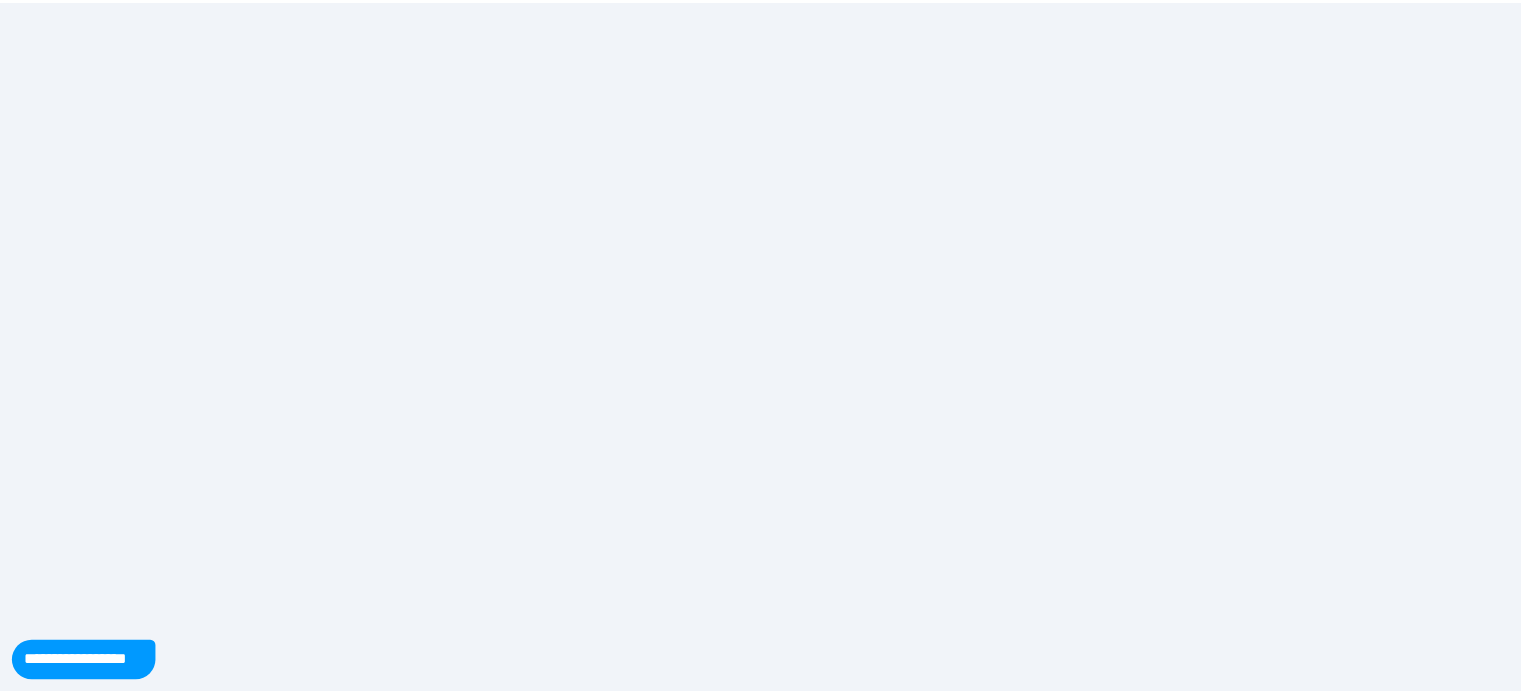 scroll, scrollTop: 0, scrollLeft: 0, axis: both 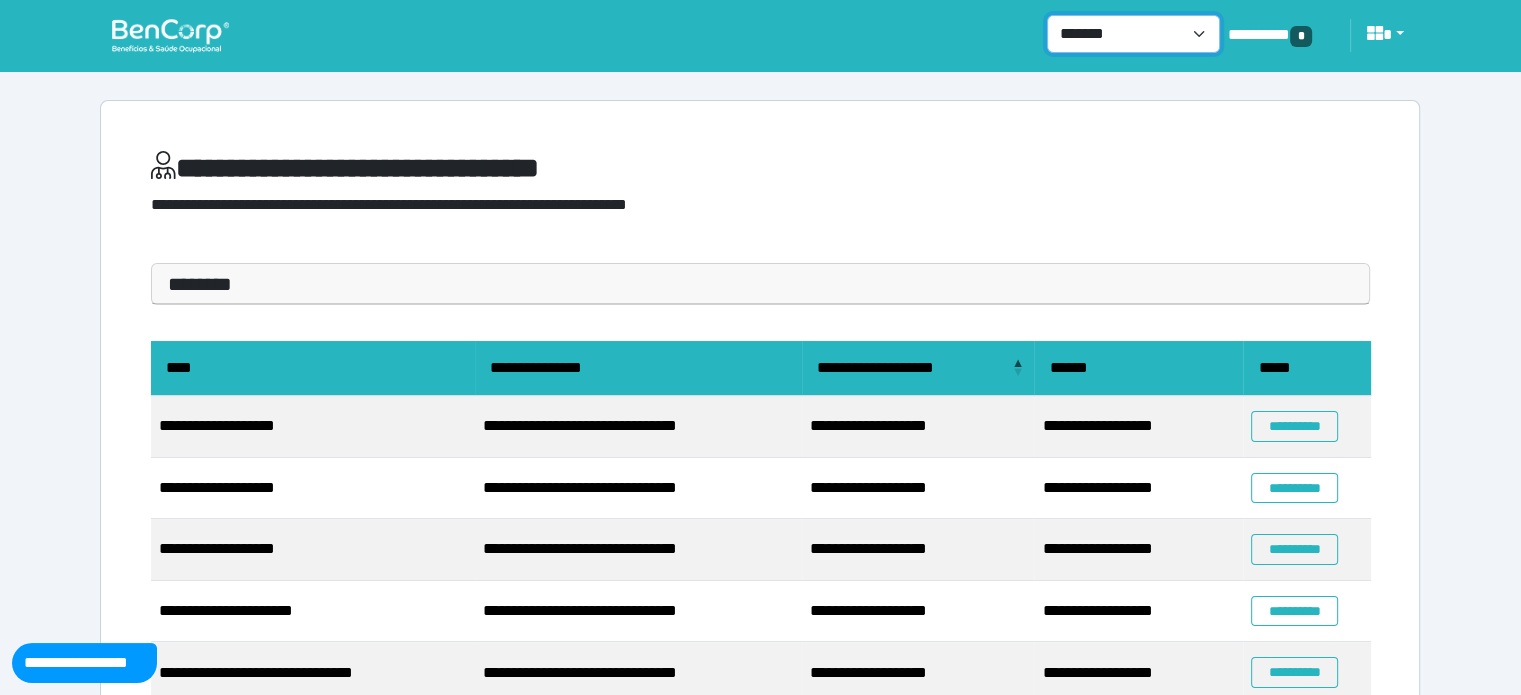 click on "**********" at bounding box center (1133, 34) 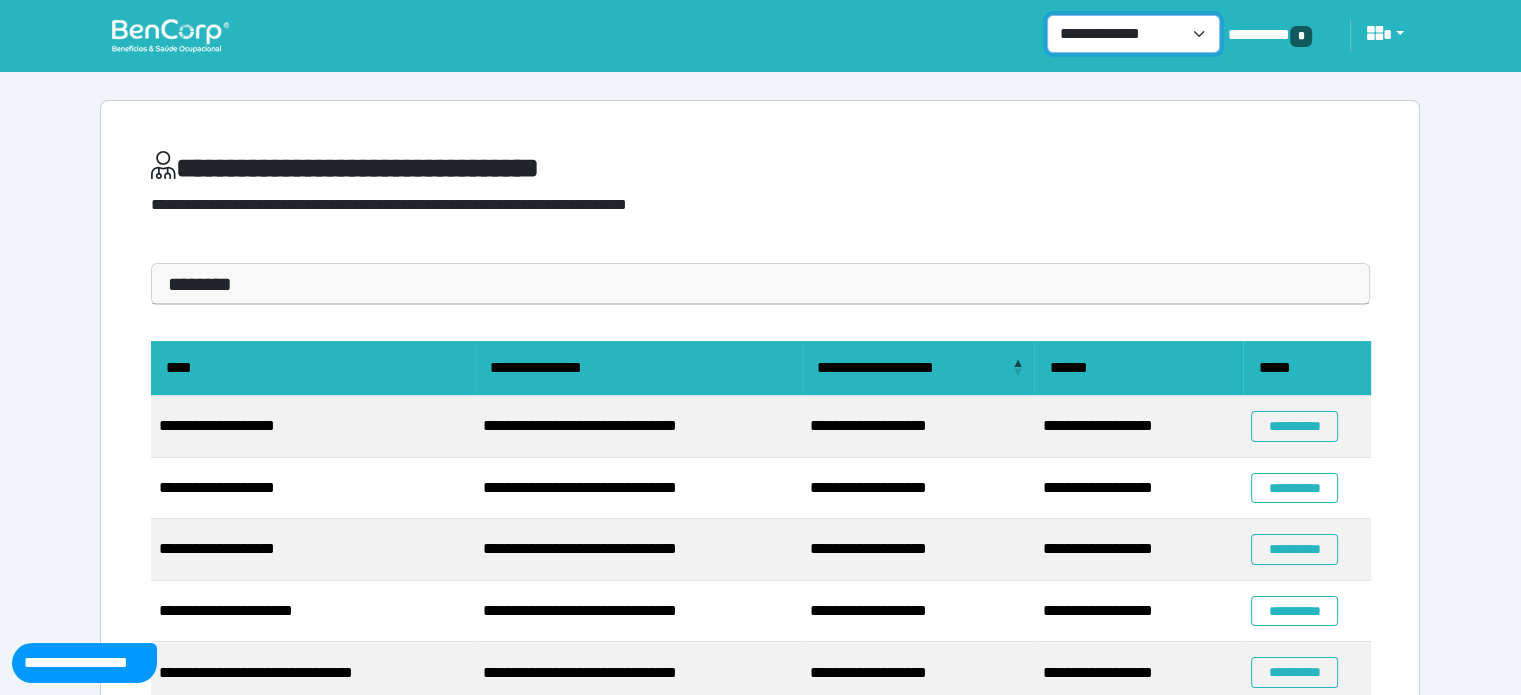 click on "**********" at bounding box center (1133, 34) 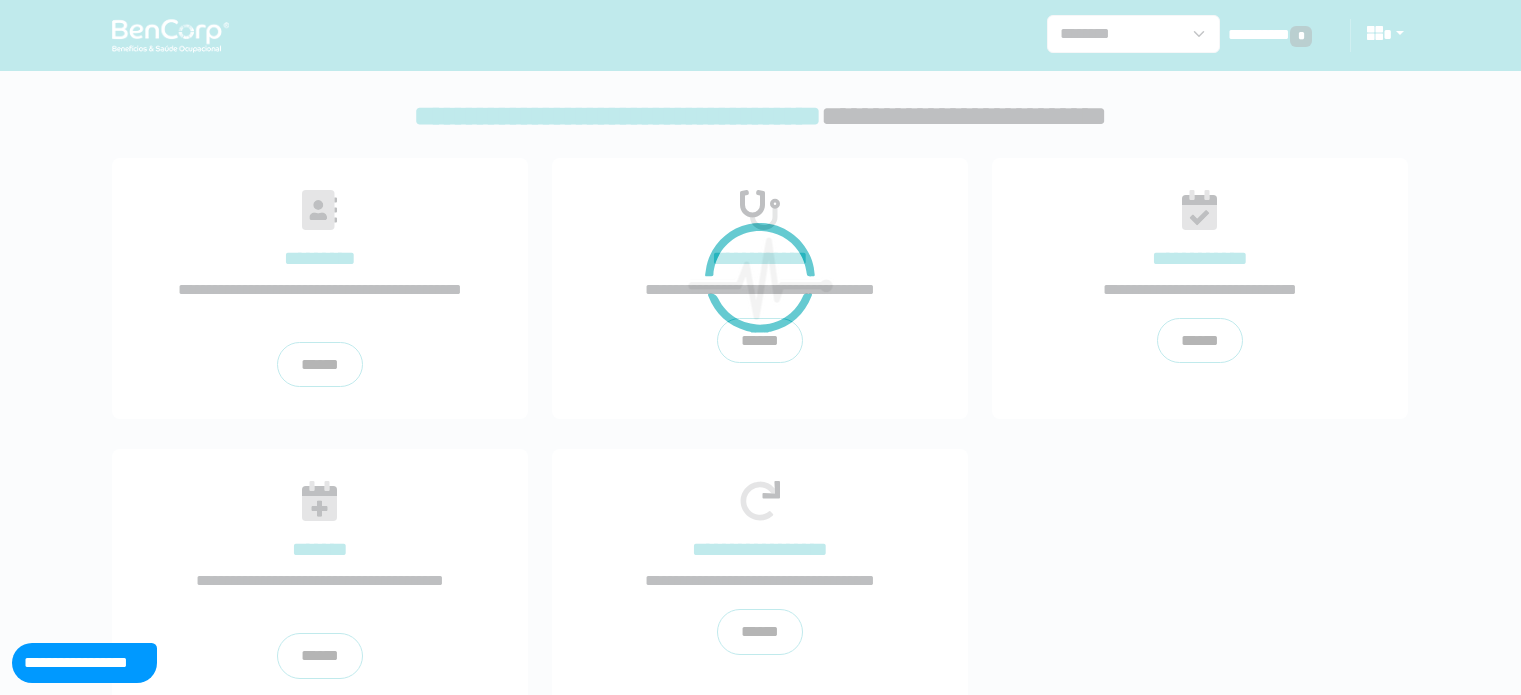 scroll, scrollTop: 0, scrollLeft: 0, axis: both 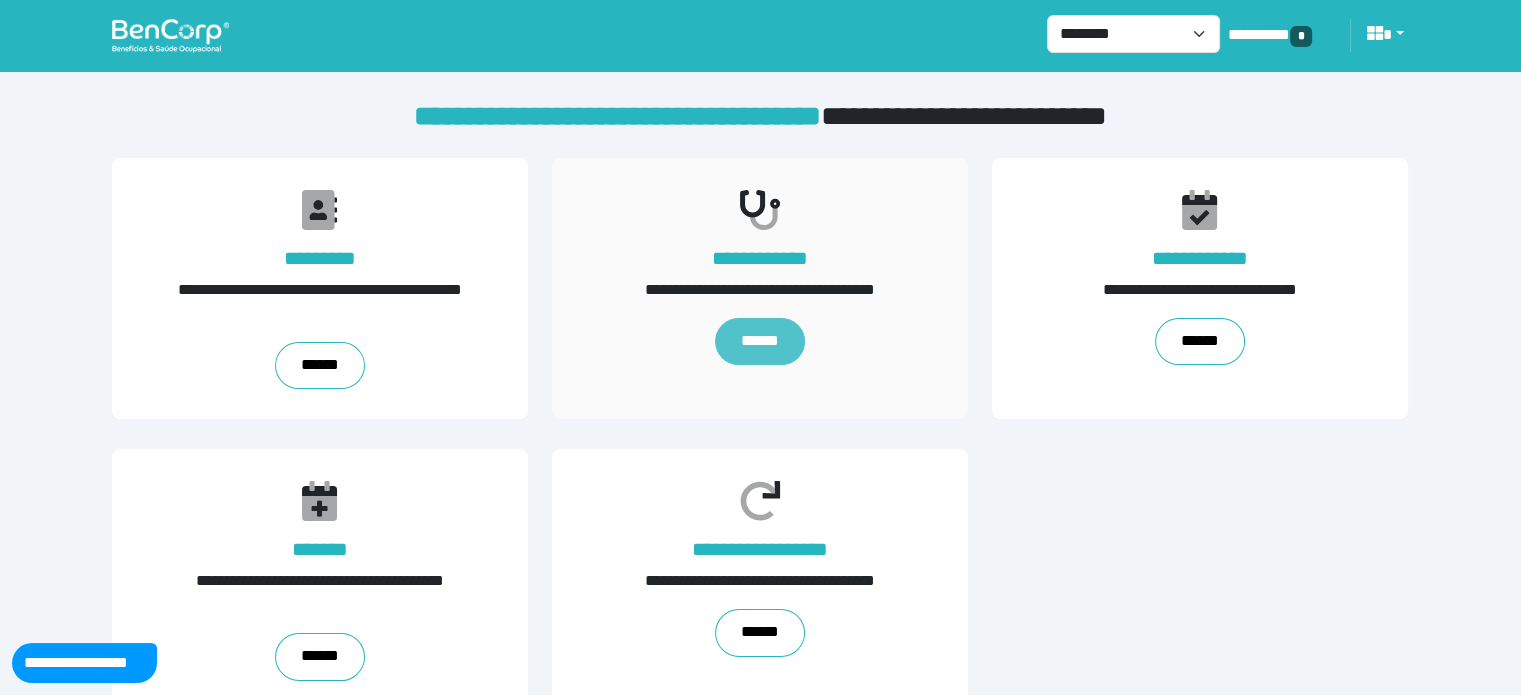 click on "******" at bounding box center [760, 342] 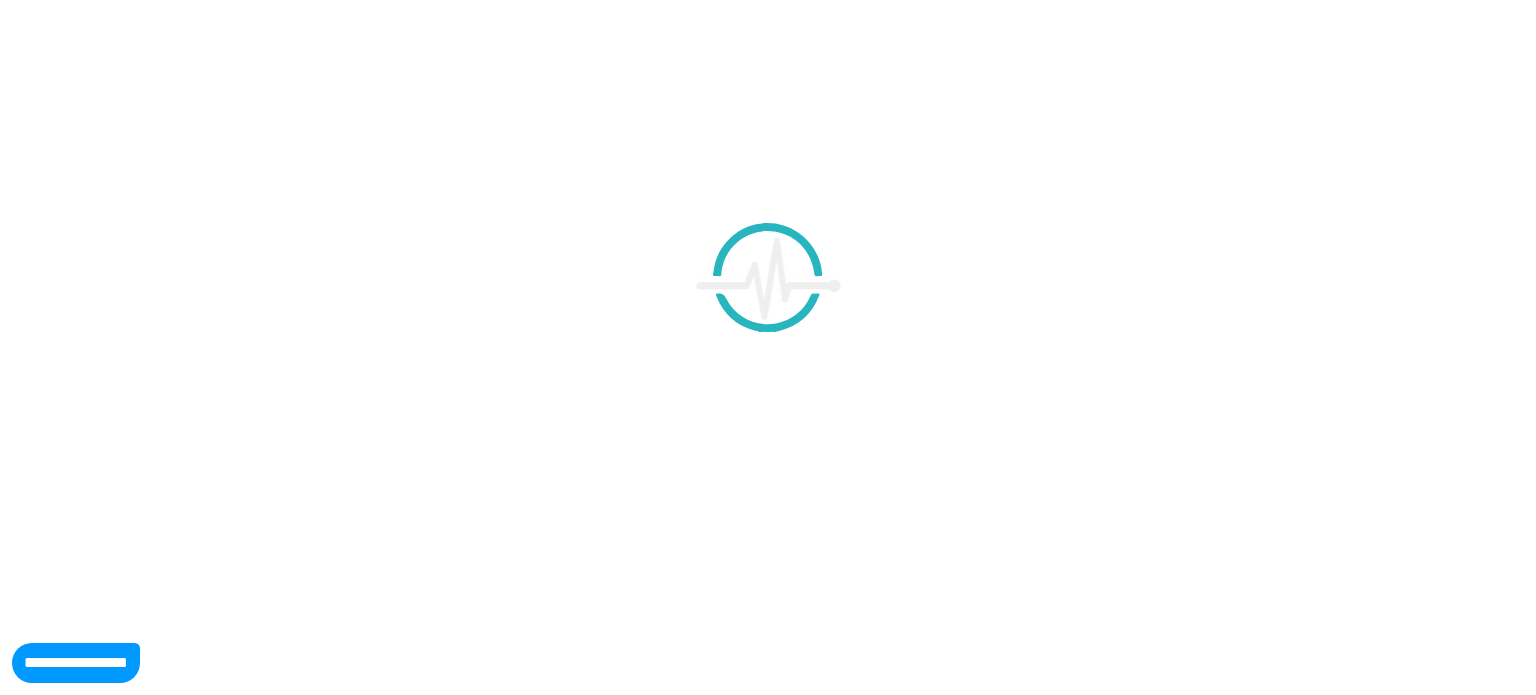 select on "**" 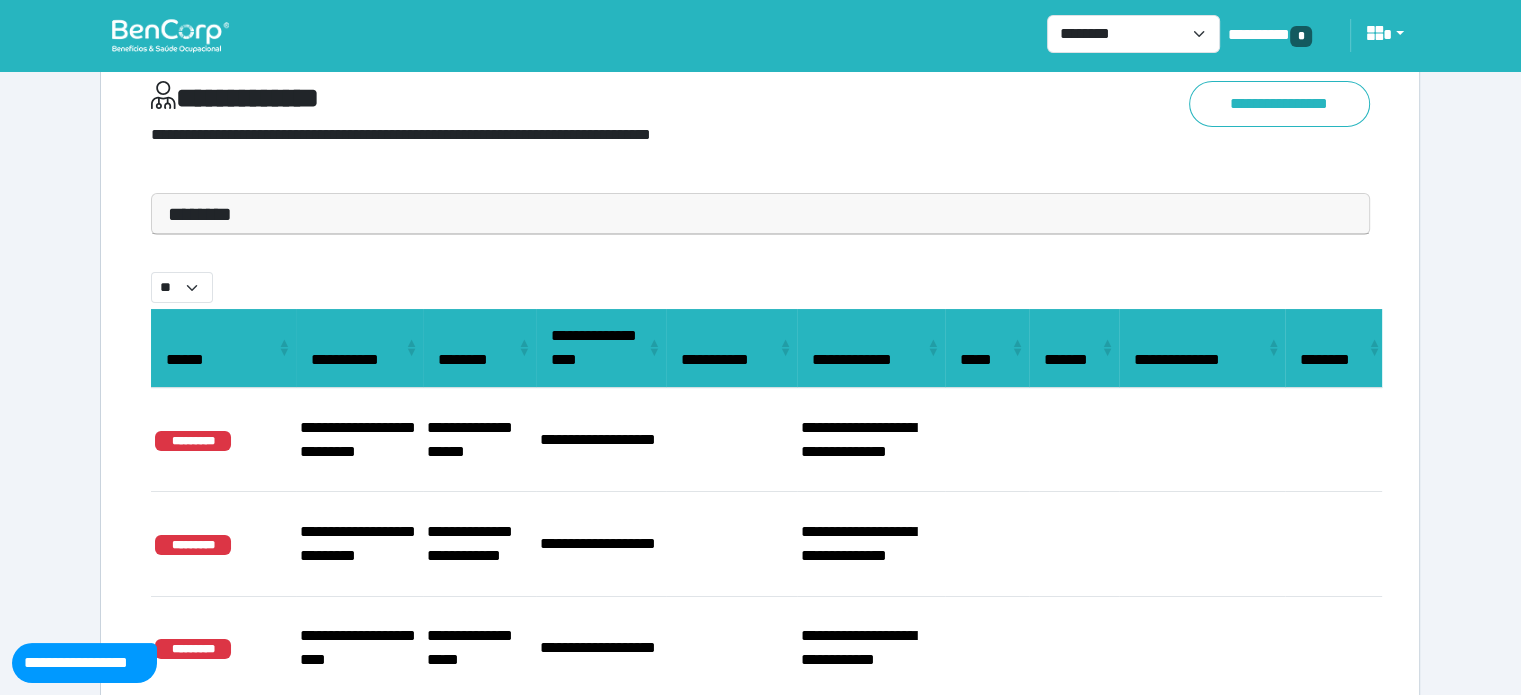 scroll, scrollTop: 200, scrollLeft: 0, axis: vertical 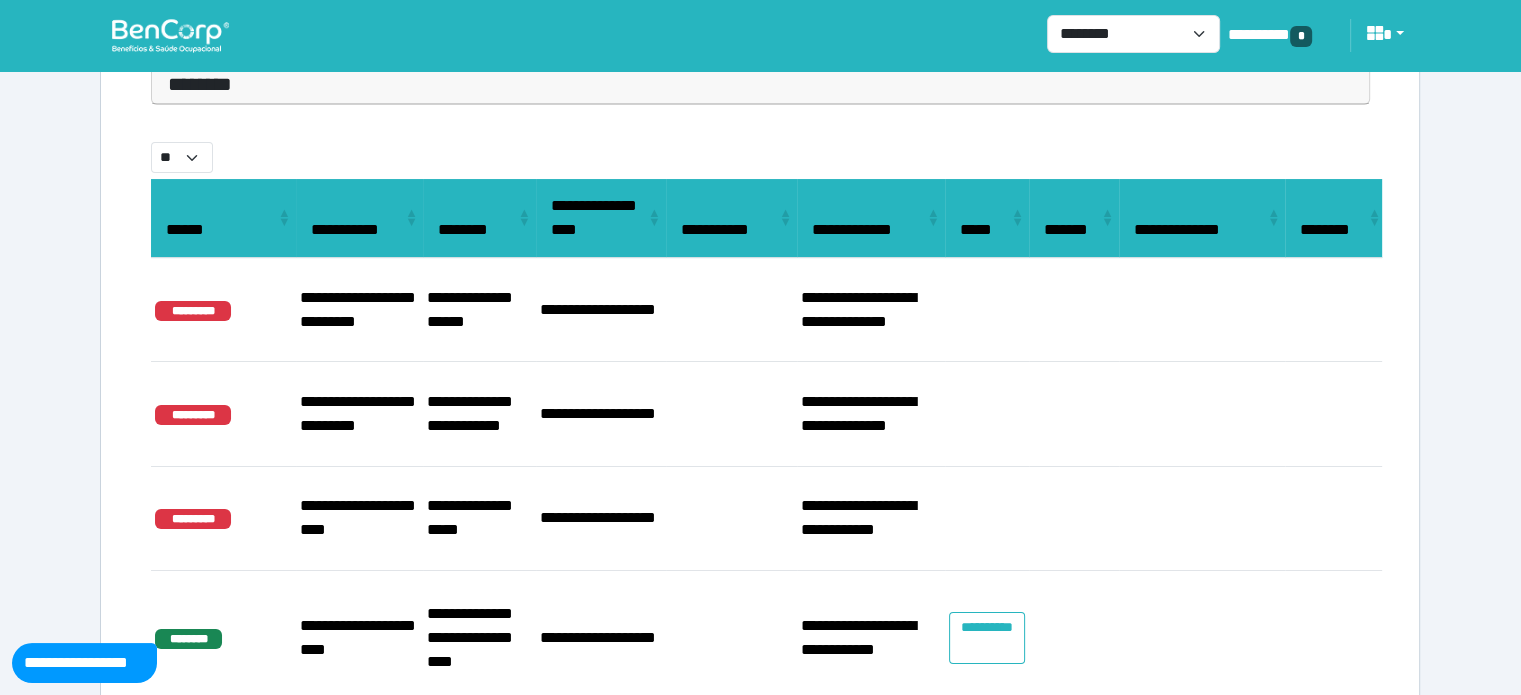 click on "********" at bounding box center (760, 84) 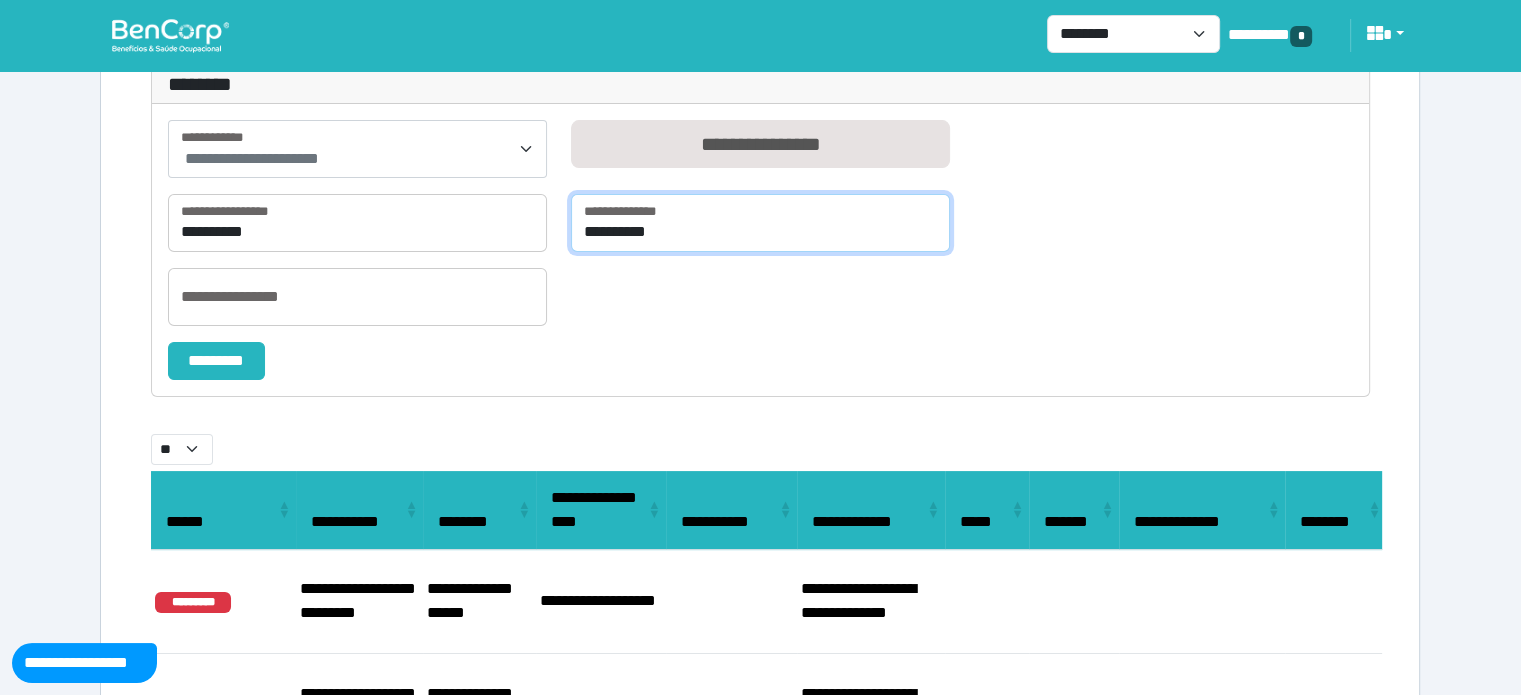 click on "**********" at bounding box center (760, 223) 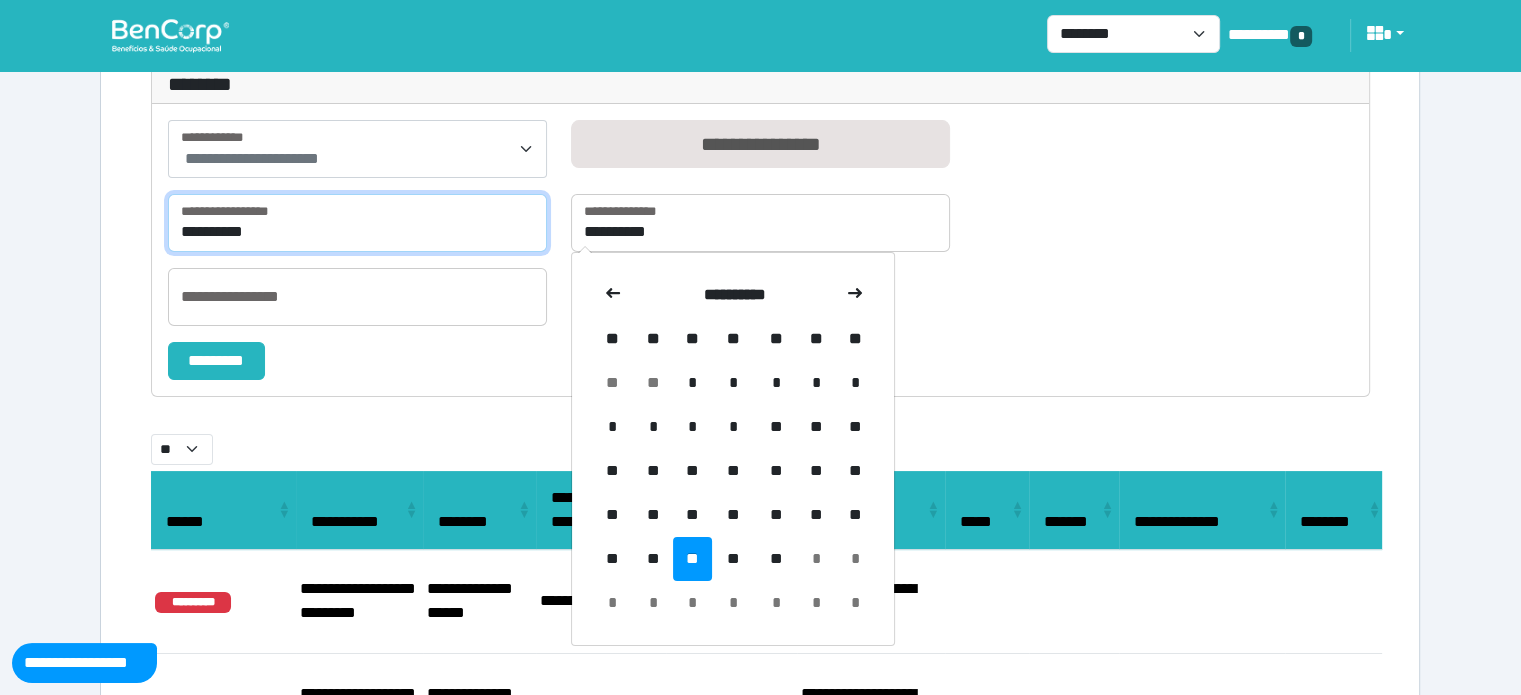 click on "**********" at bounding box center [357, 223] 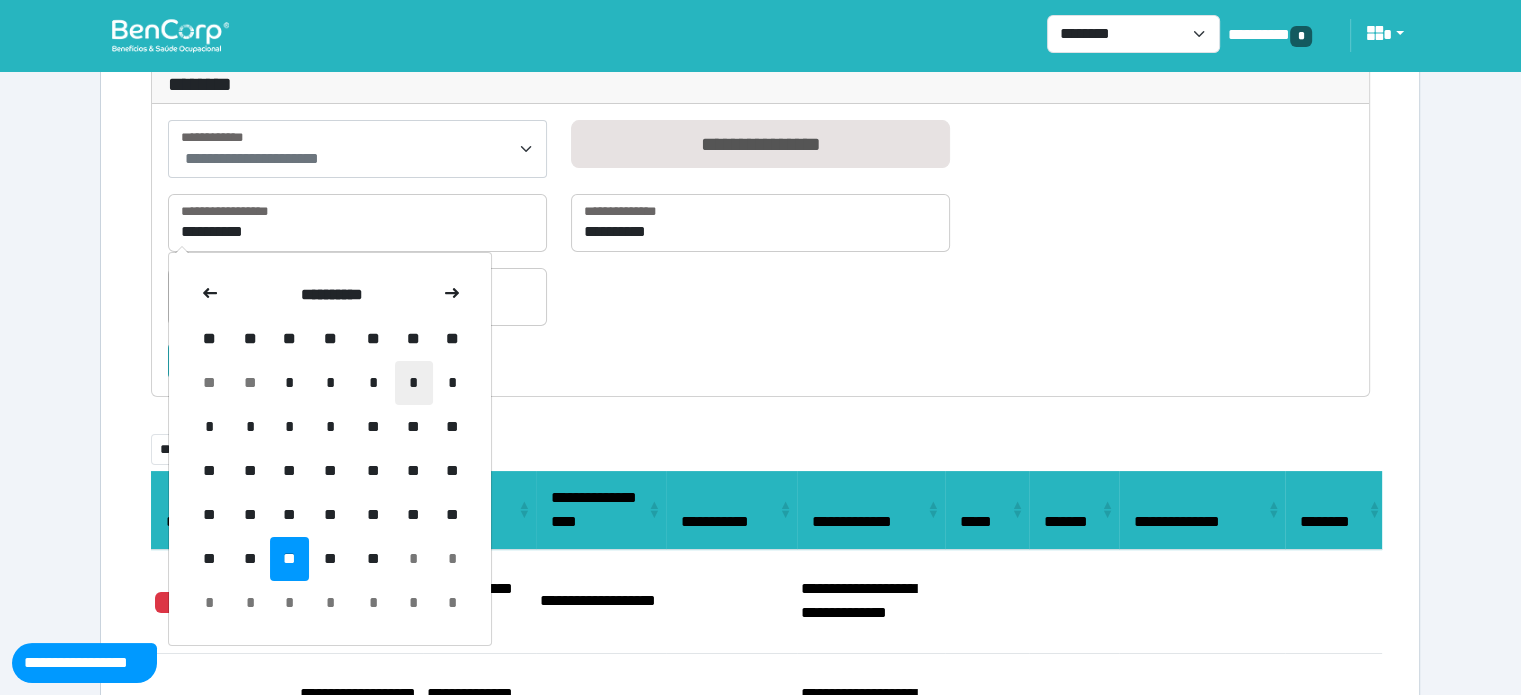 click on "*" at bounding box center [414, 383] 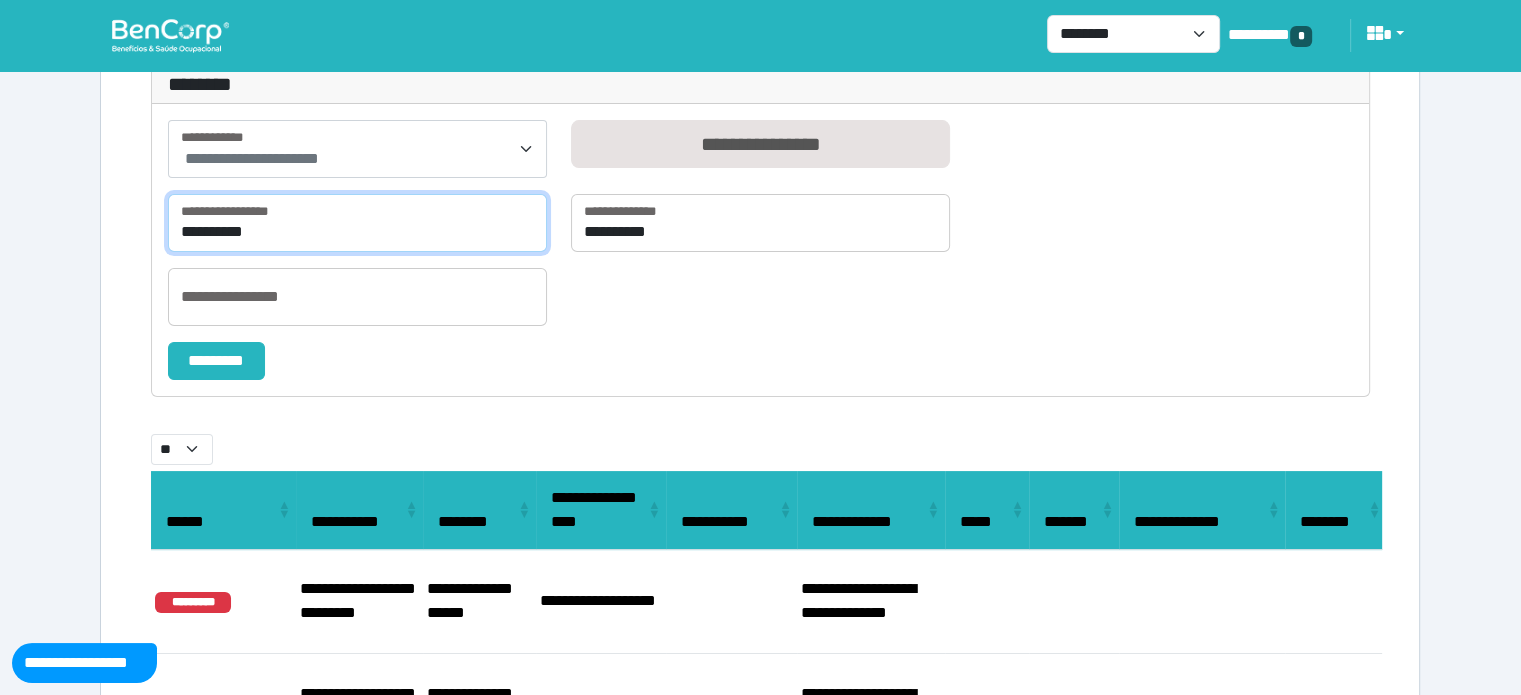 click on "**********" at bounding box center (357, 223) 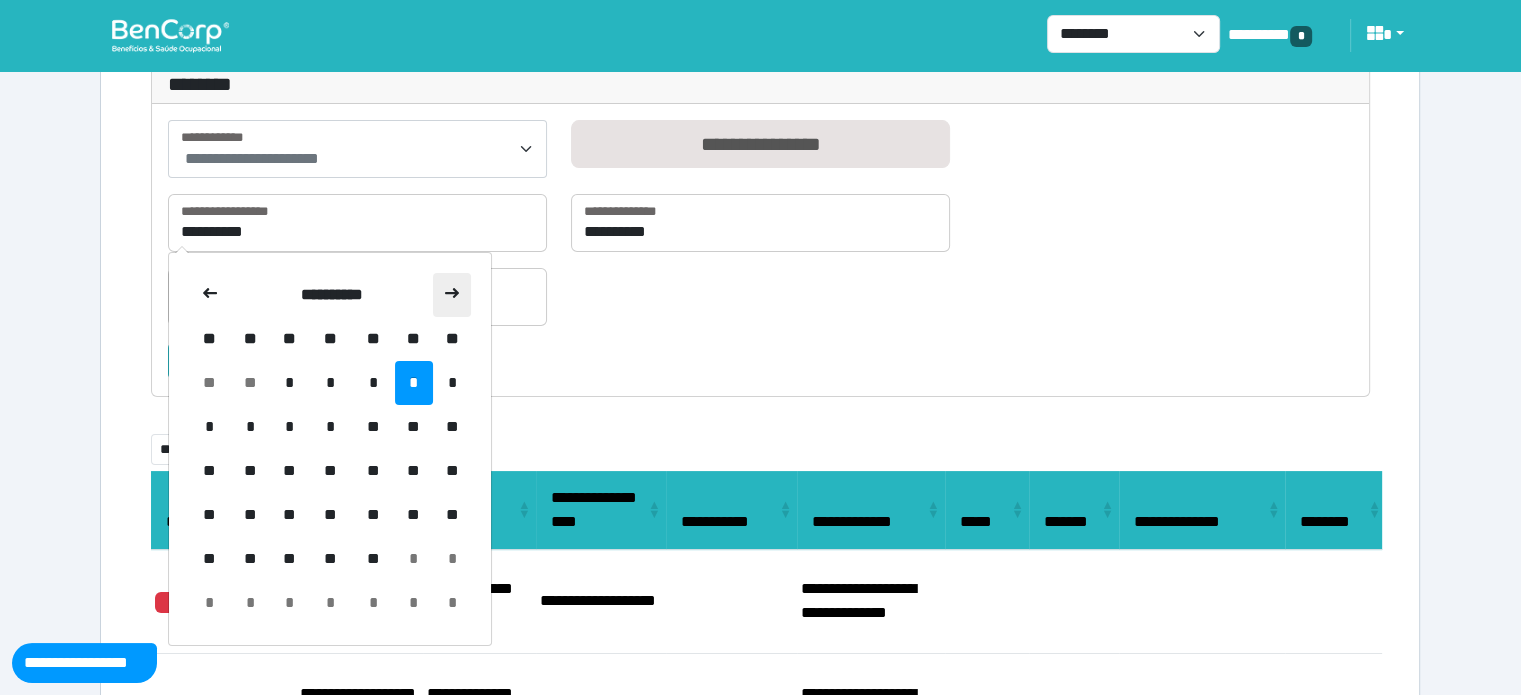 click at bounding box center [452, 295] 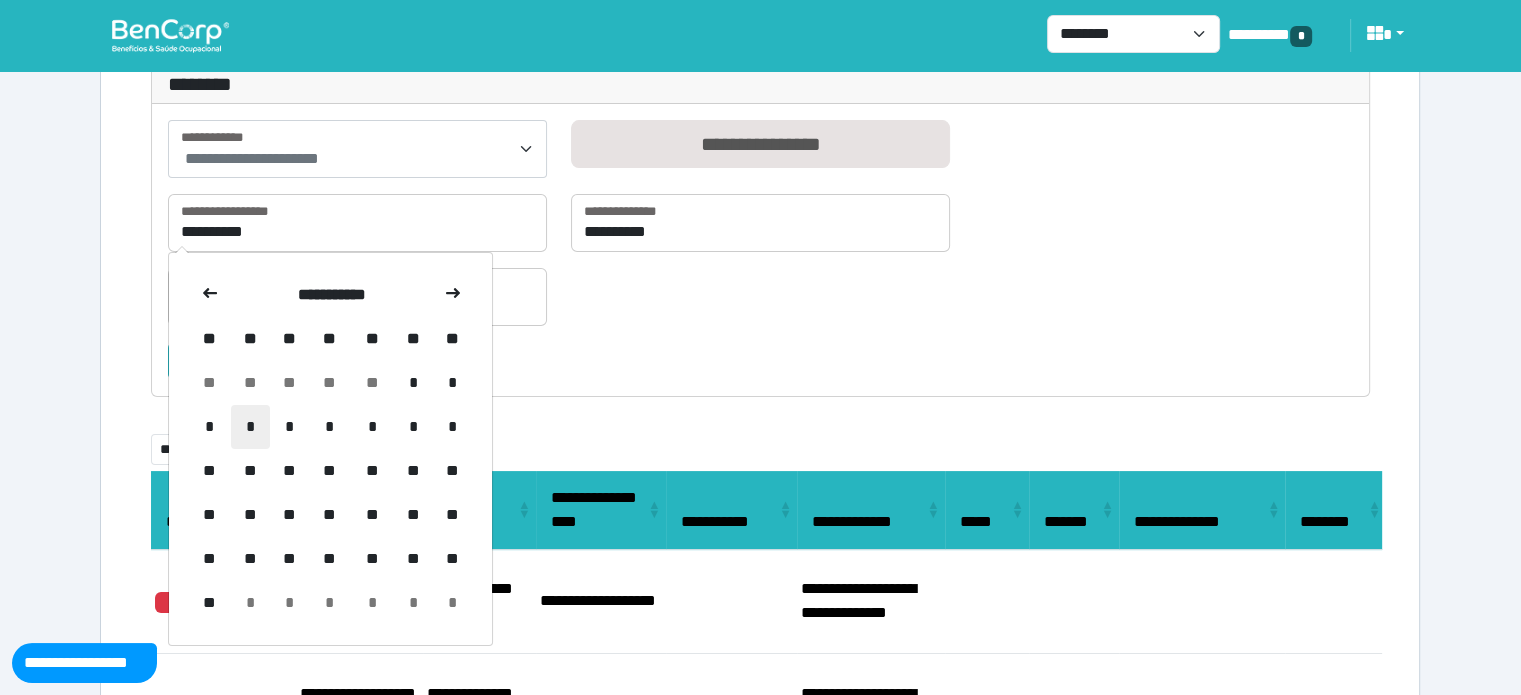 click on "*" at bounding box center [250, 427] 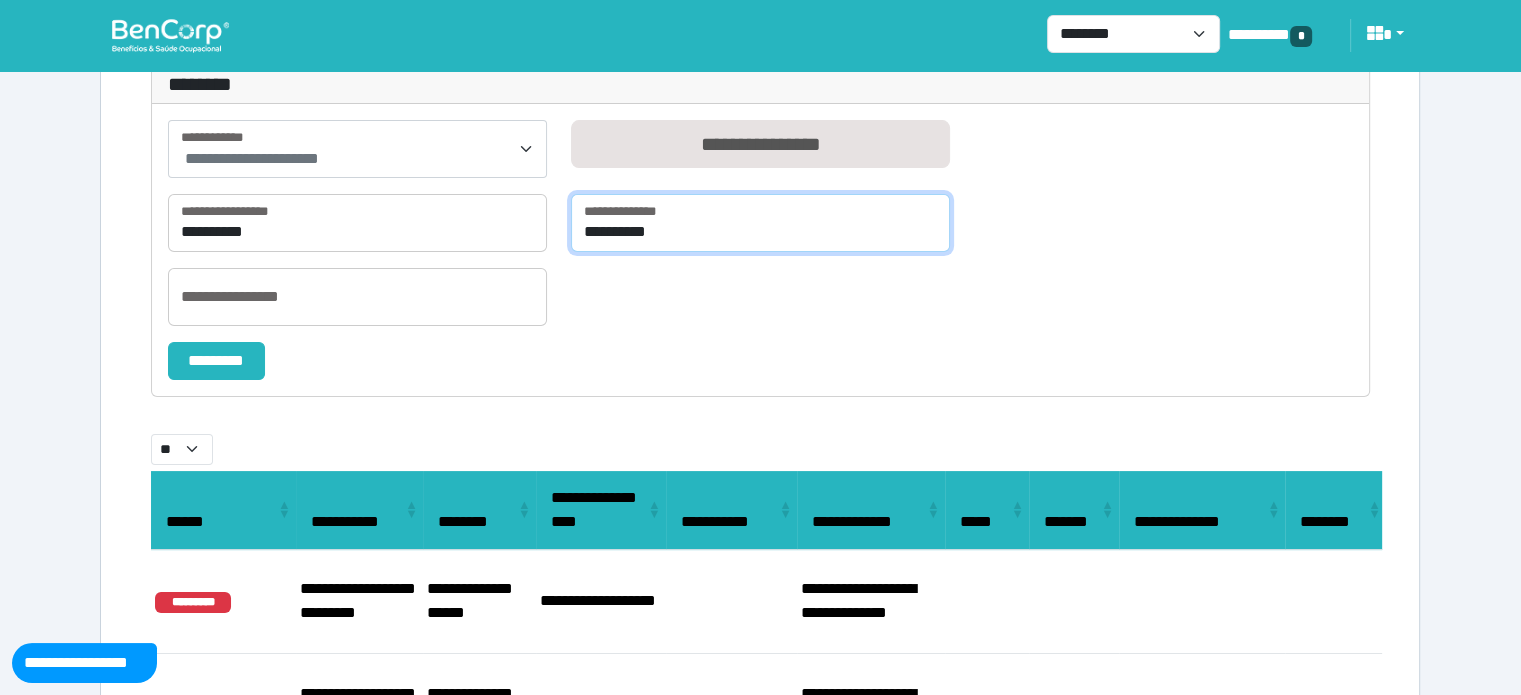 click on "**********" at bounding box center (760, 223) 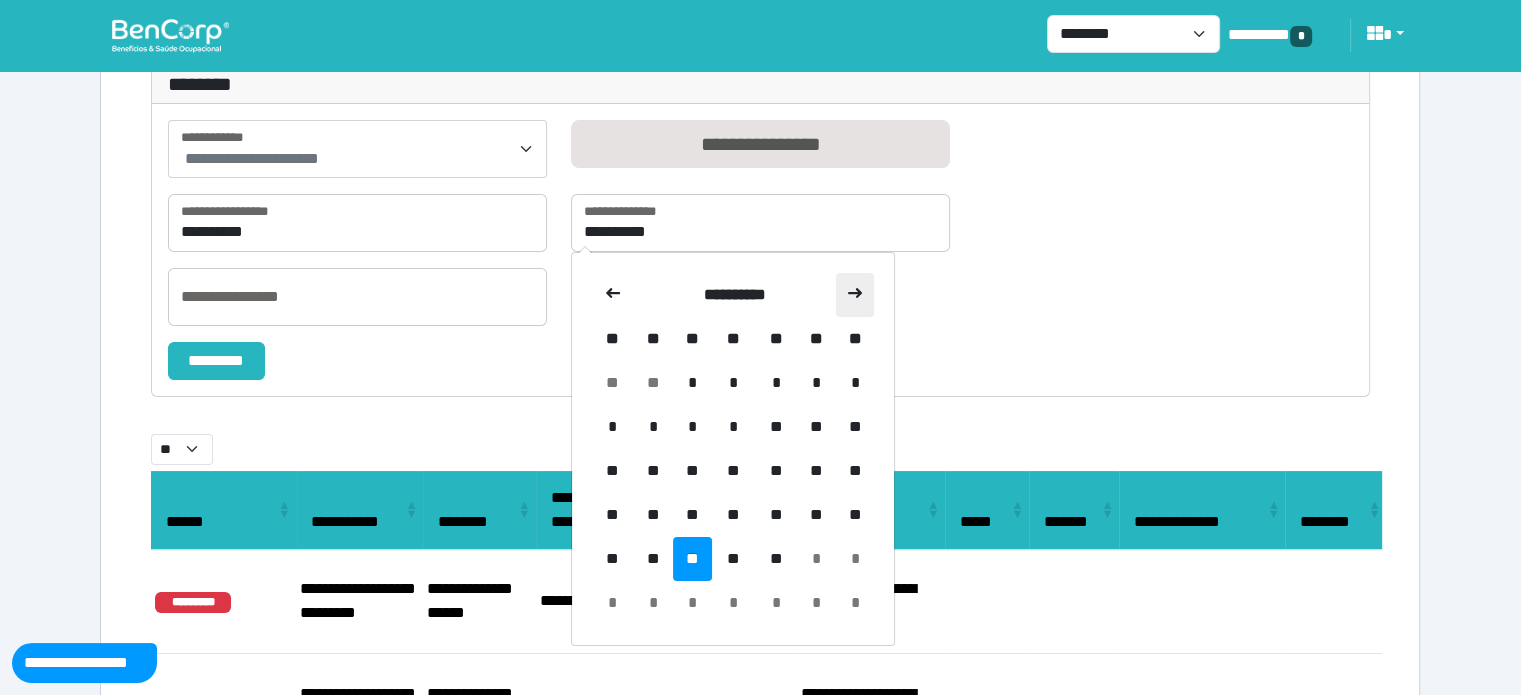 click at bounding box center (855, 295) 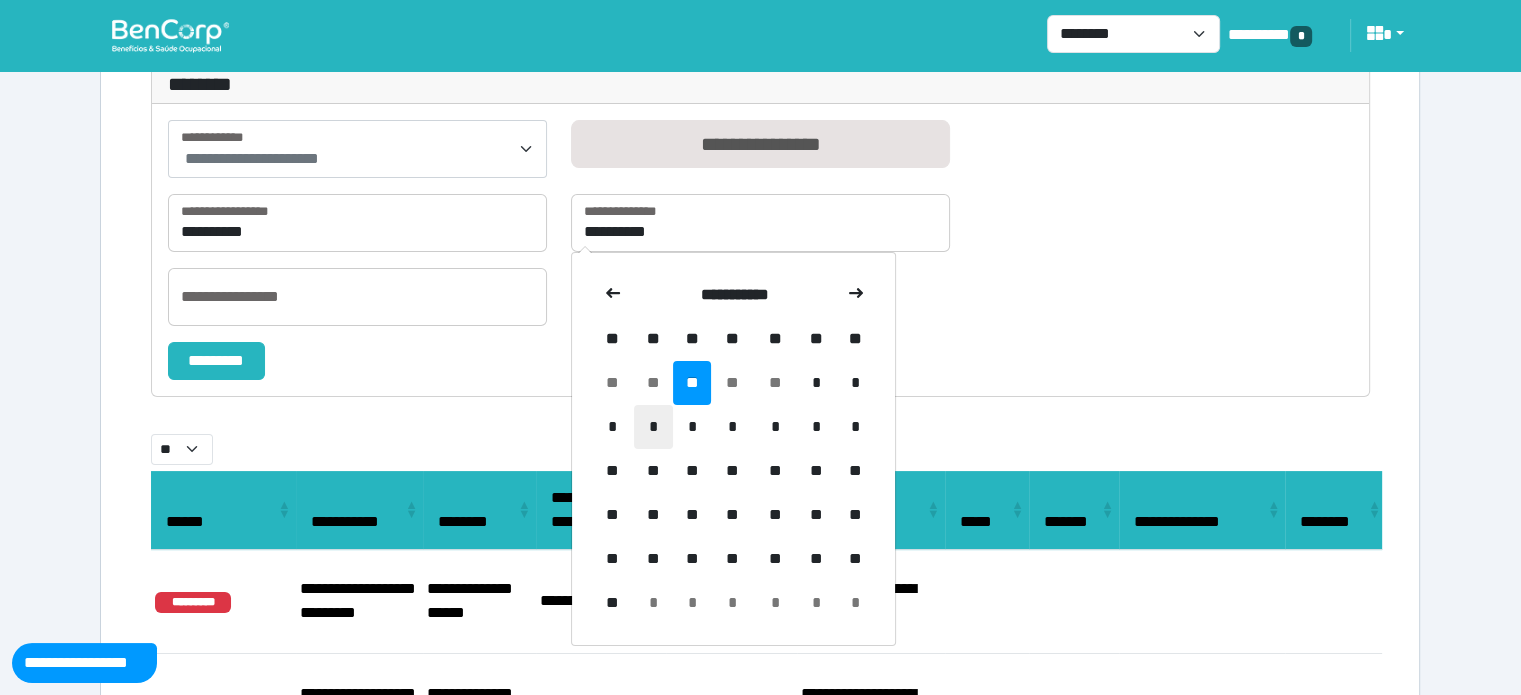 click on "*" at bounding box center (653, 427) 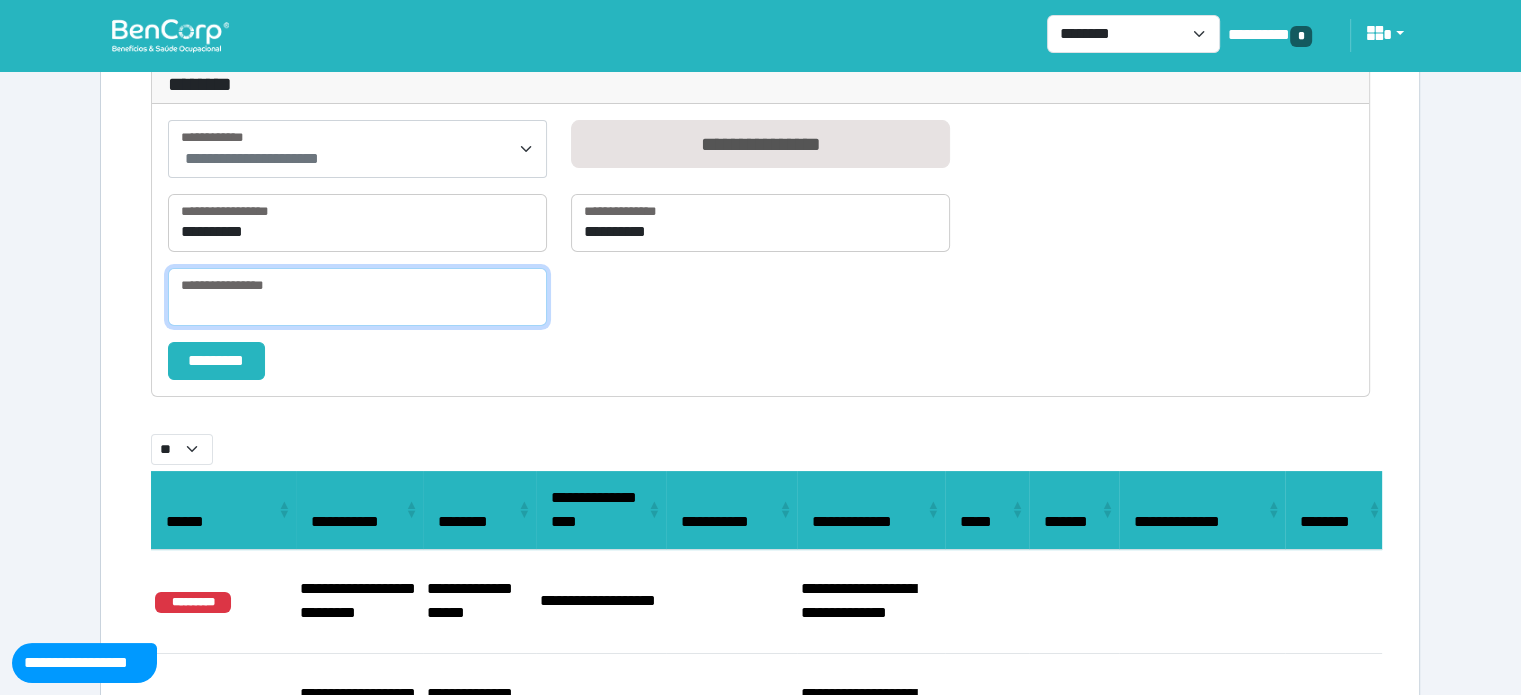 click at bounding box center [357, 297] 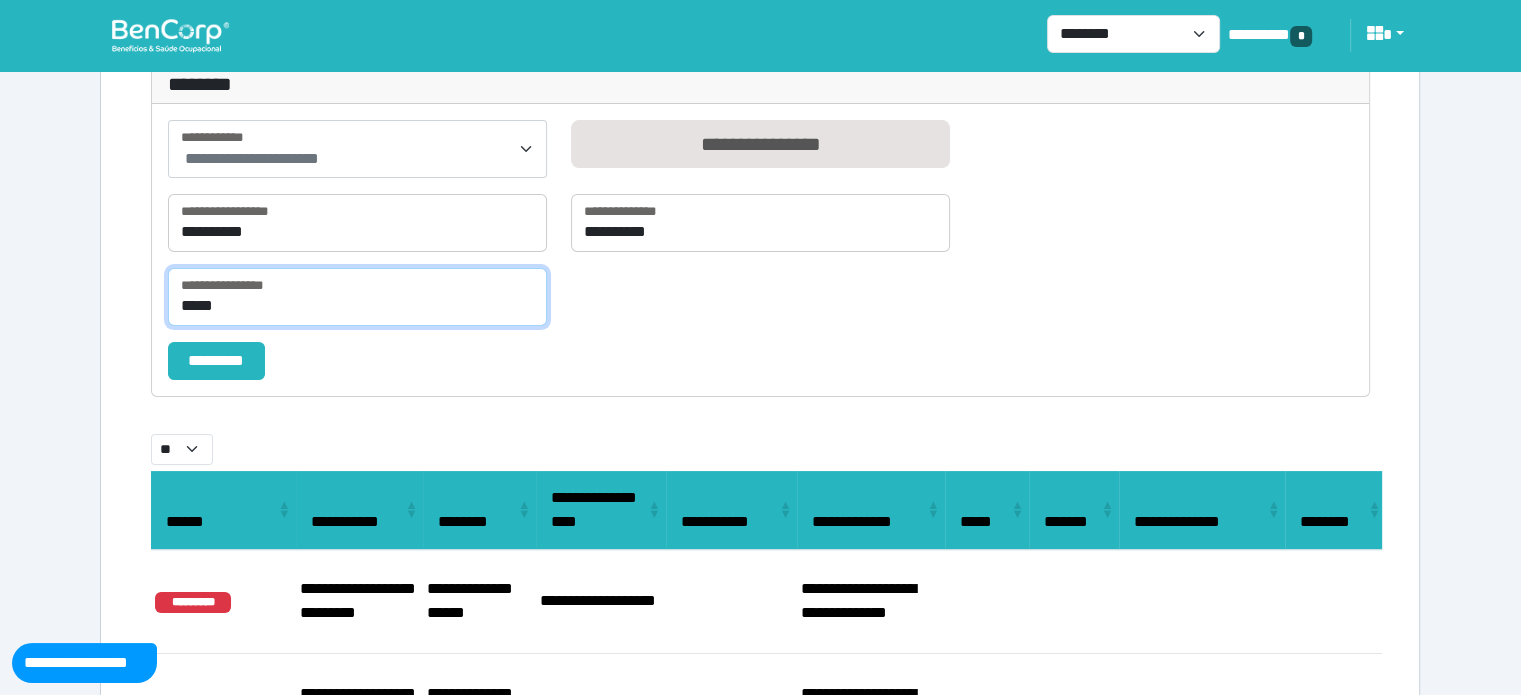 type on "*****" 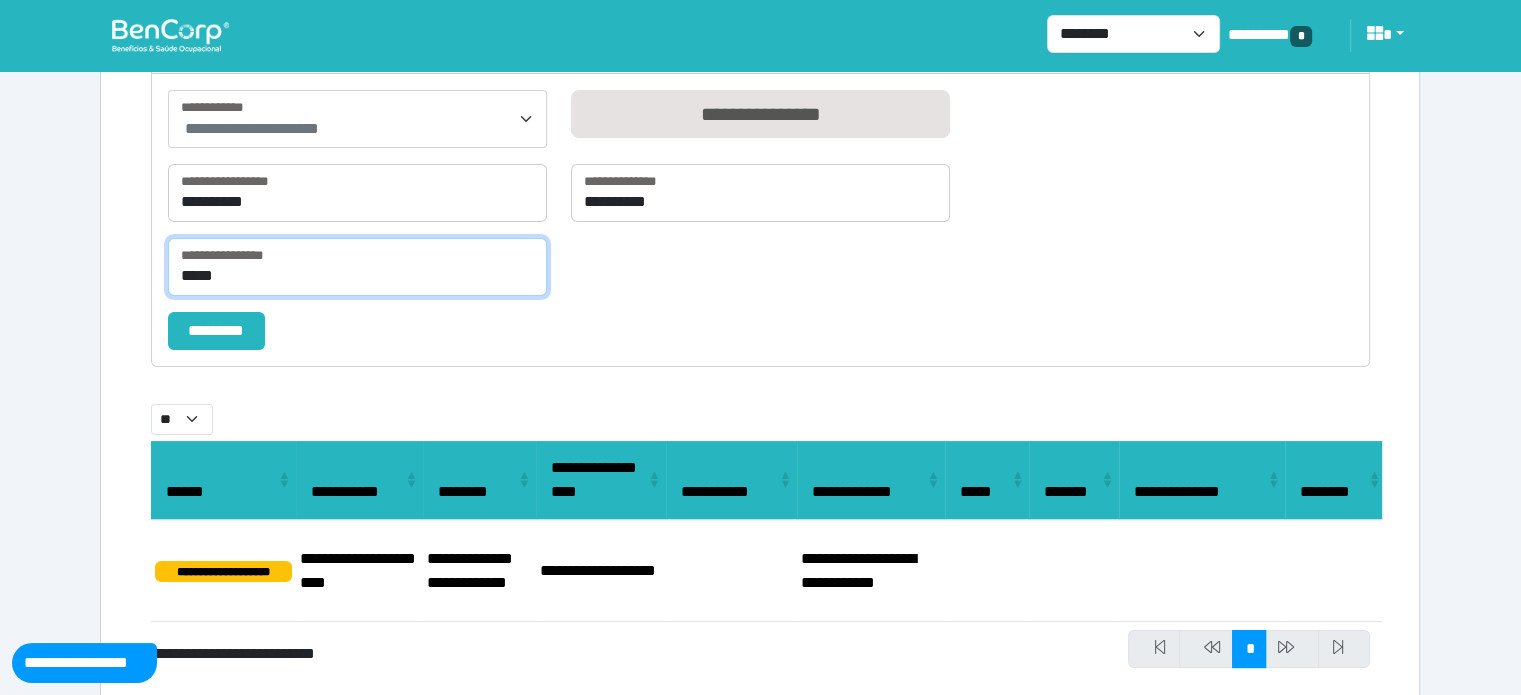 scroll, scrollTop: 283, scrollLeft: 0, axis: vertical 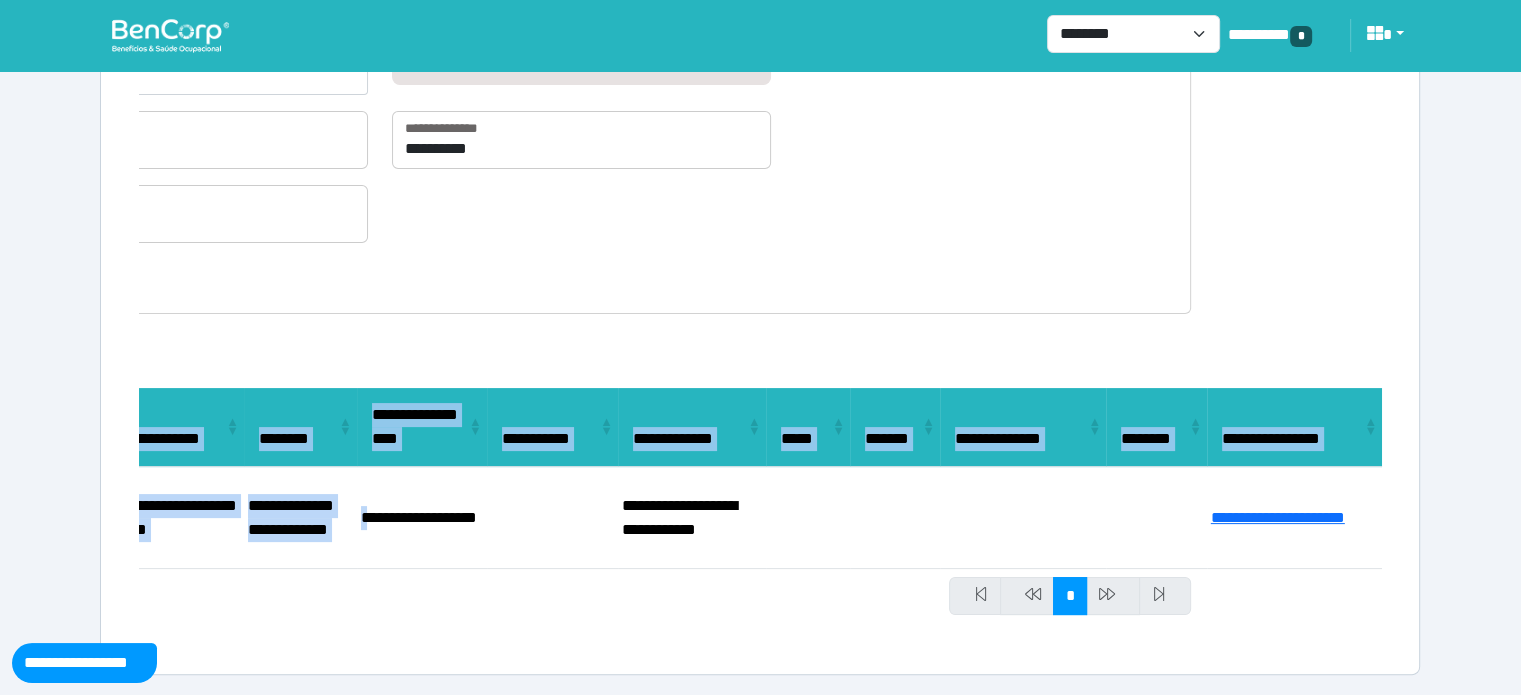 drag, startPoint x: 544, startPoint y: 491, endPoint x: 1470, endPoint y: 520, distance: 926.454 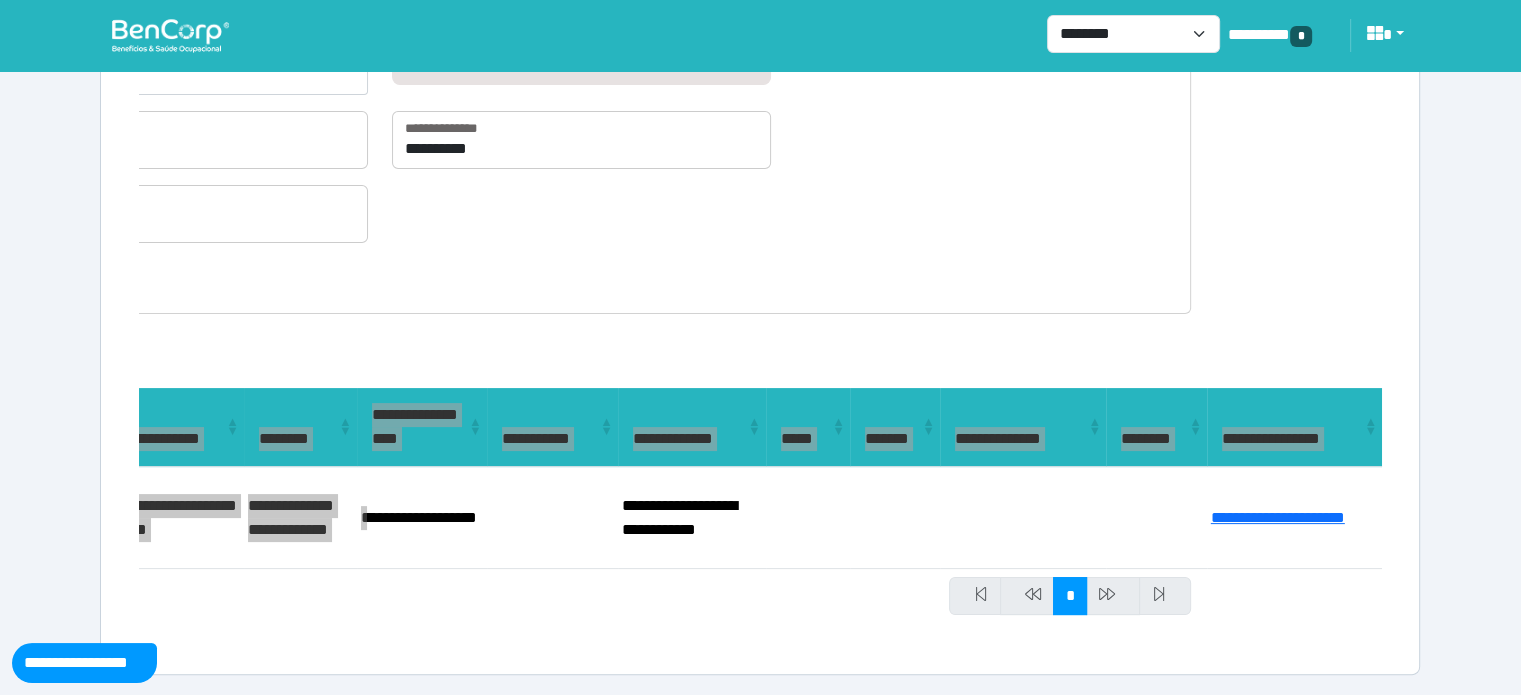 select on "**" 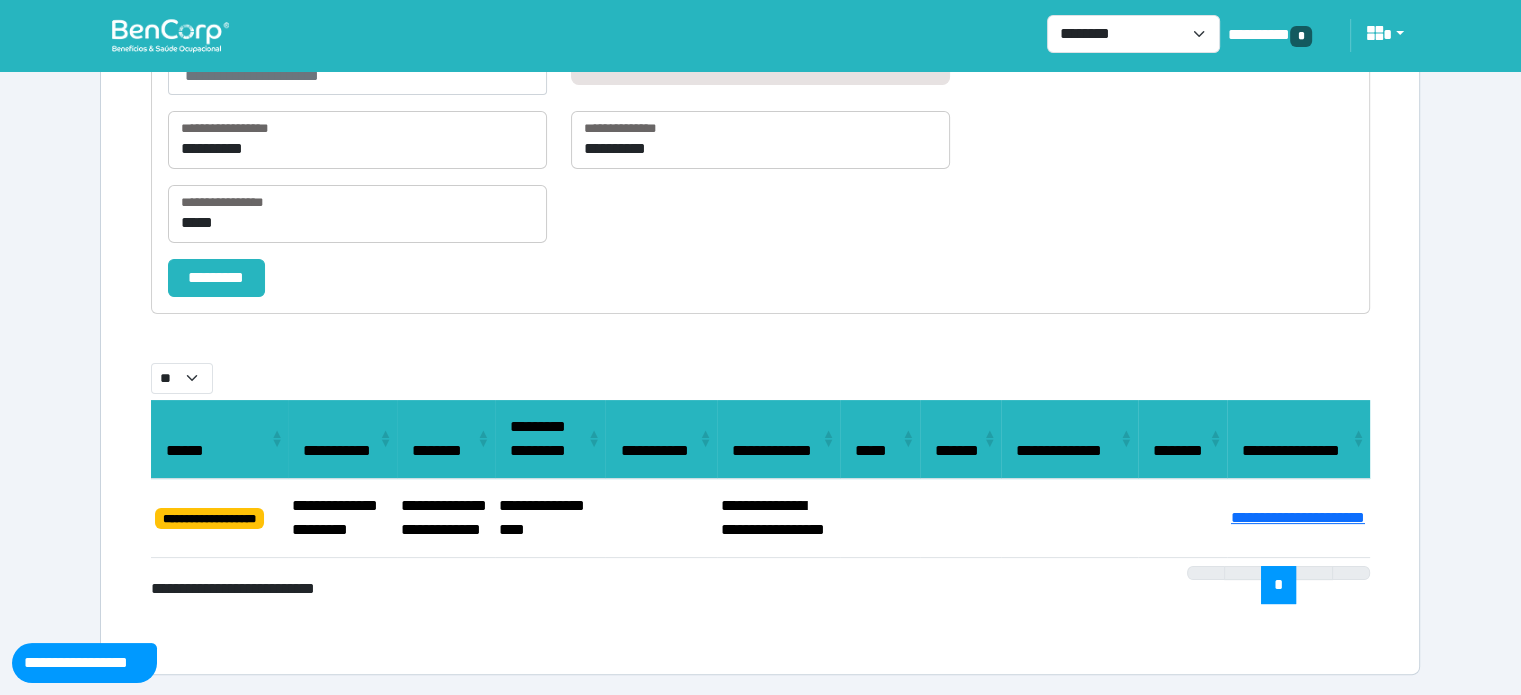 select on "**" 